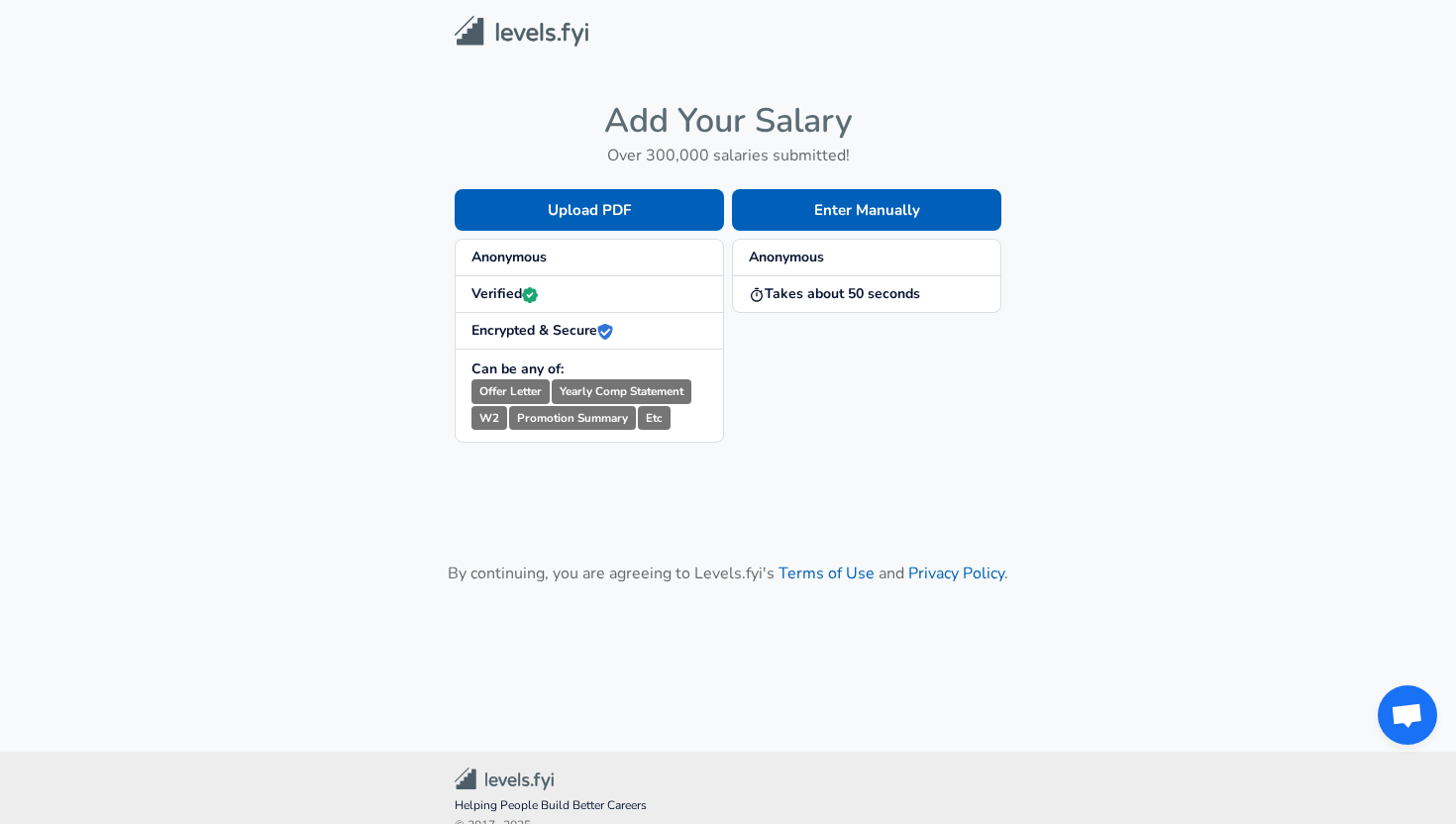 scroll, scrollTop: 0, scrollLeft: 0, axis: both 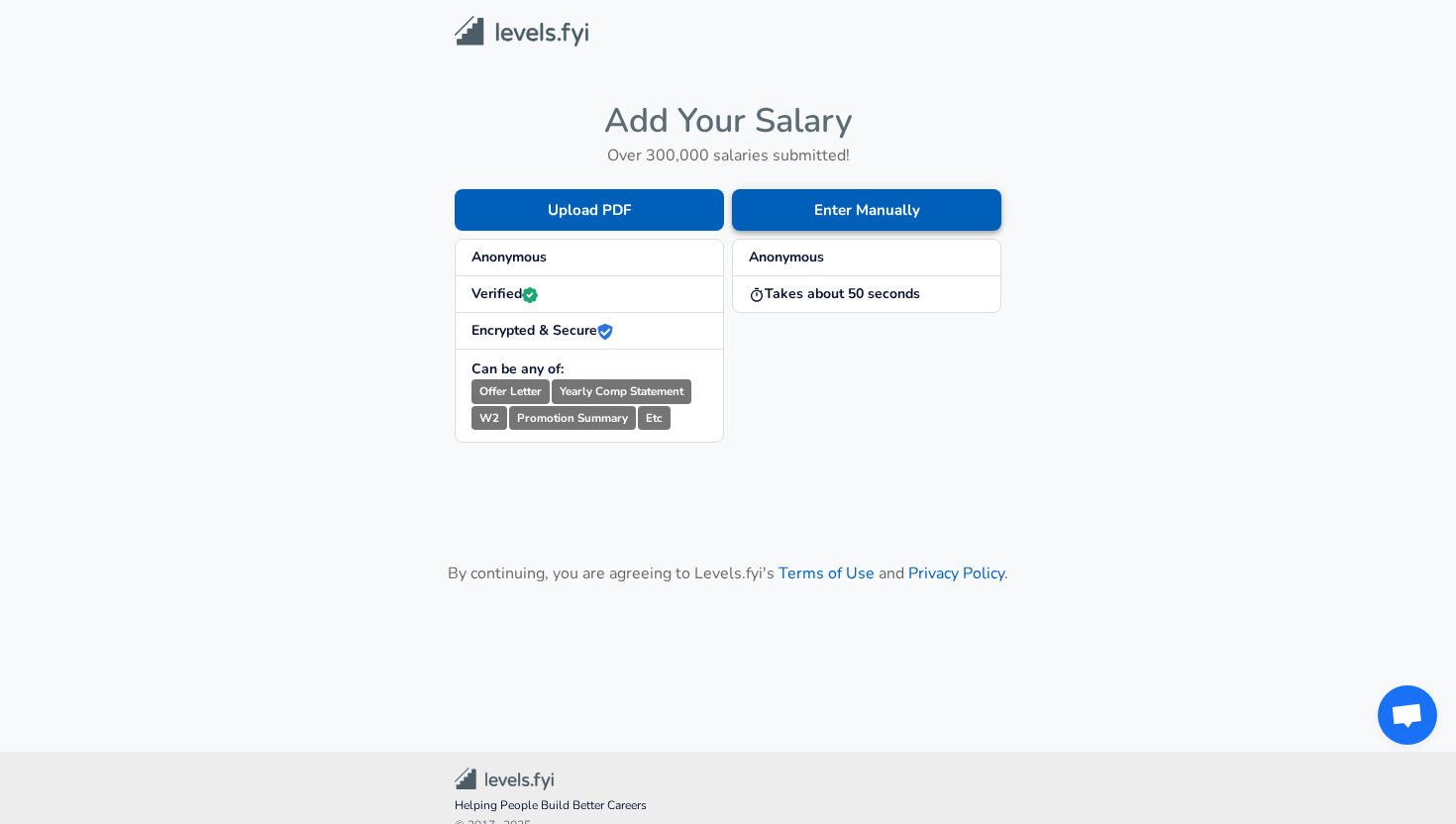 click on "Enter Manually" at bounding box center (867, 210) 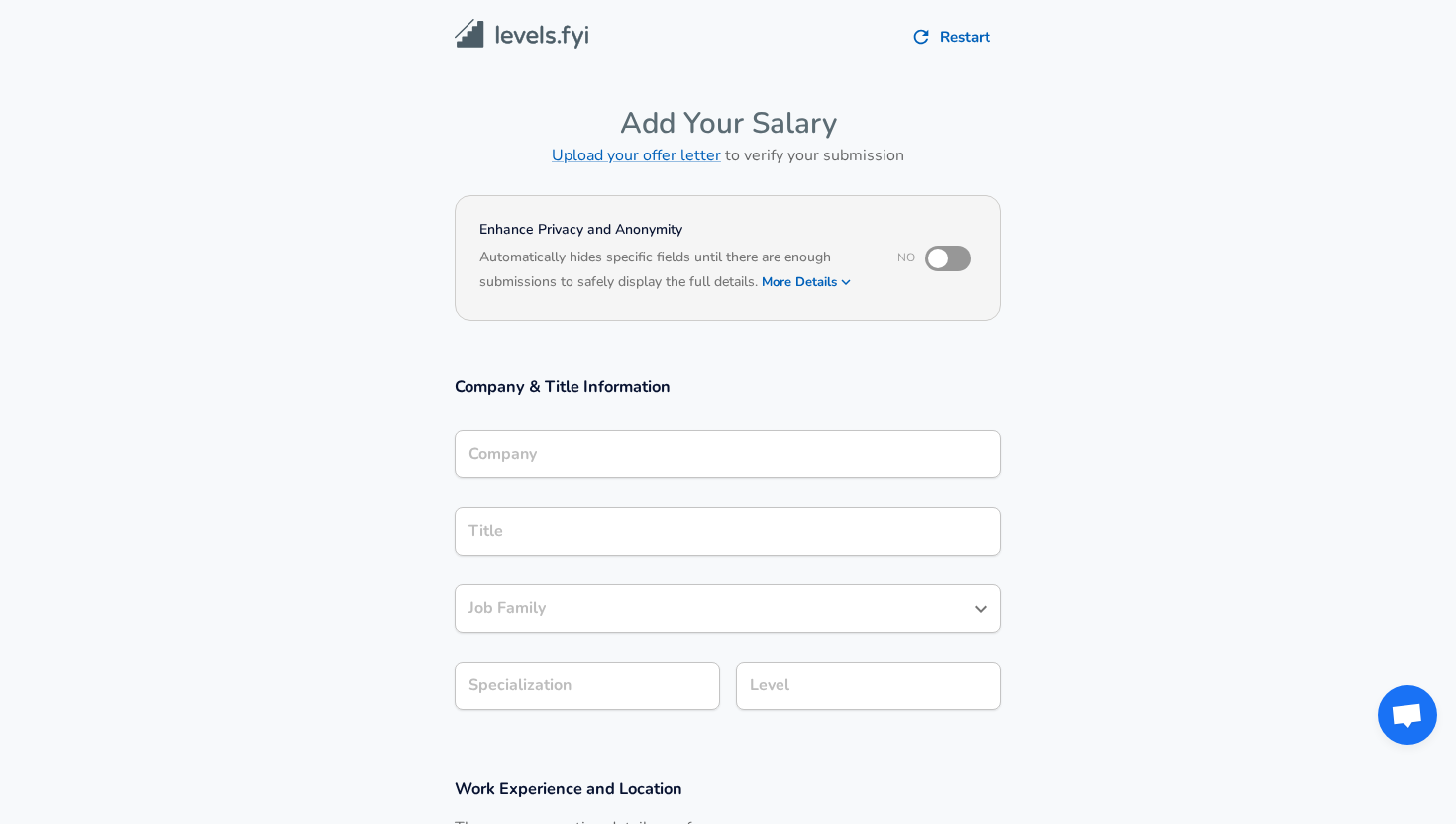 click at bounding box center (938, 258) 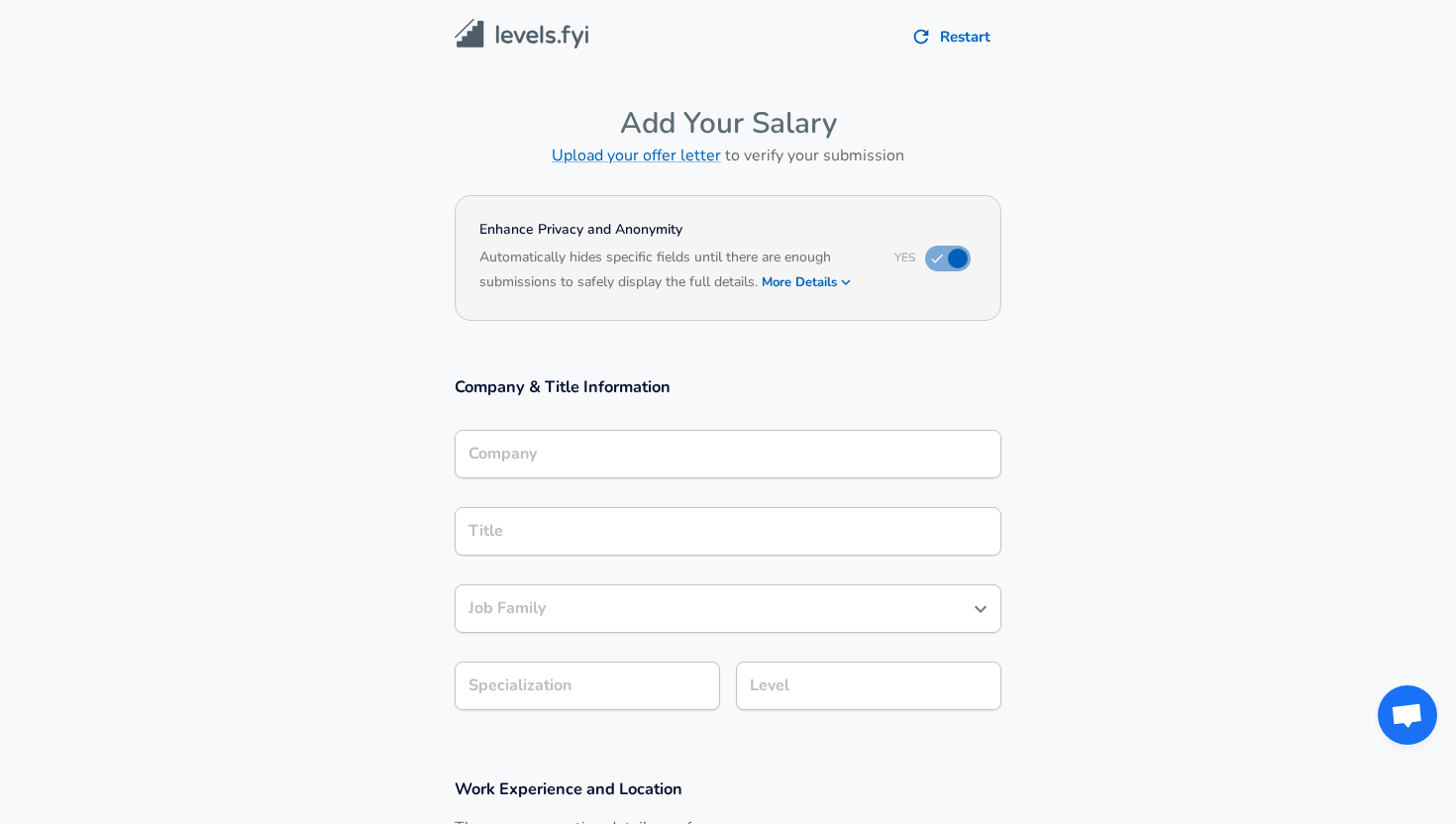 click on "Company" at bounding box center [728, 454] 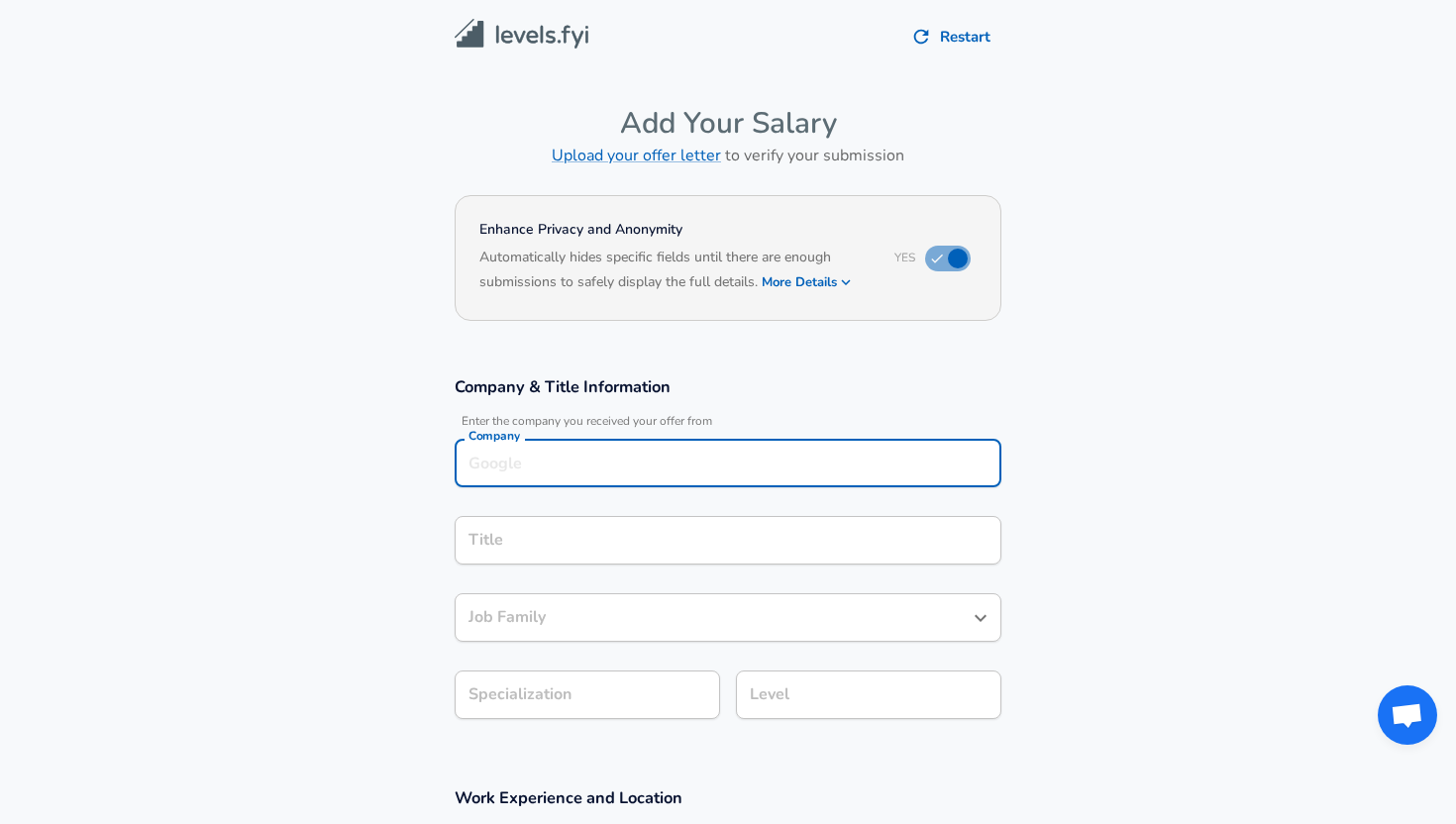scroll, scrollTop: 20, scrollLeft: 0, axis: vertical 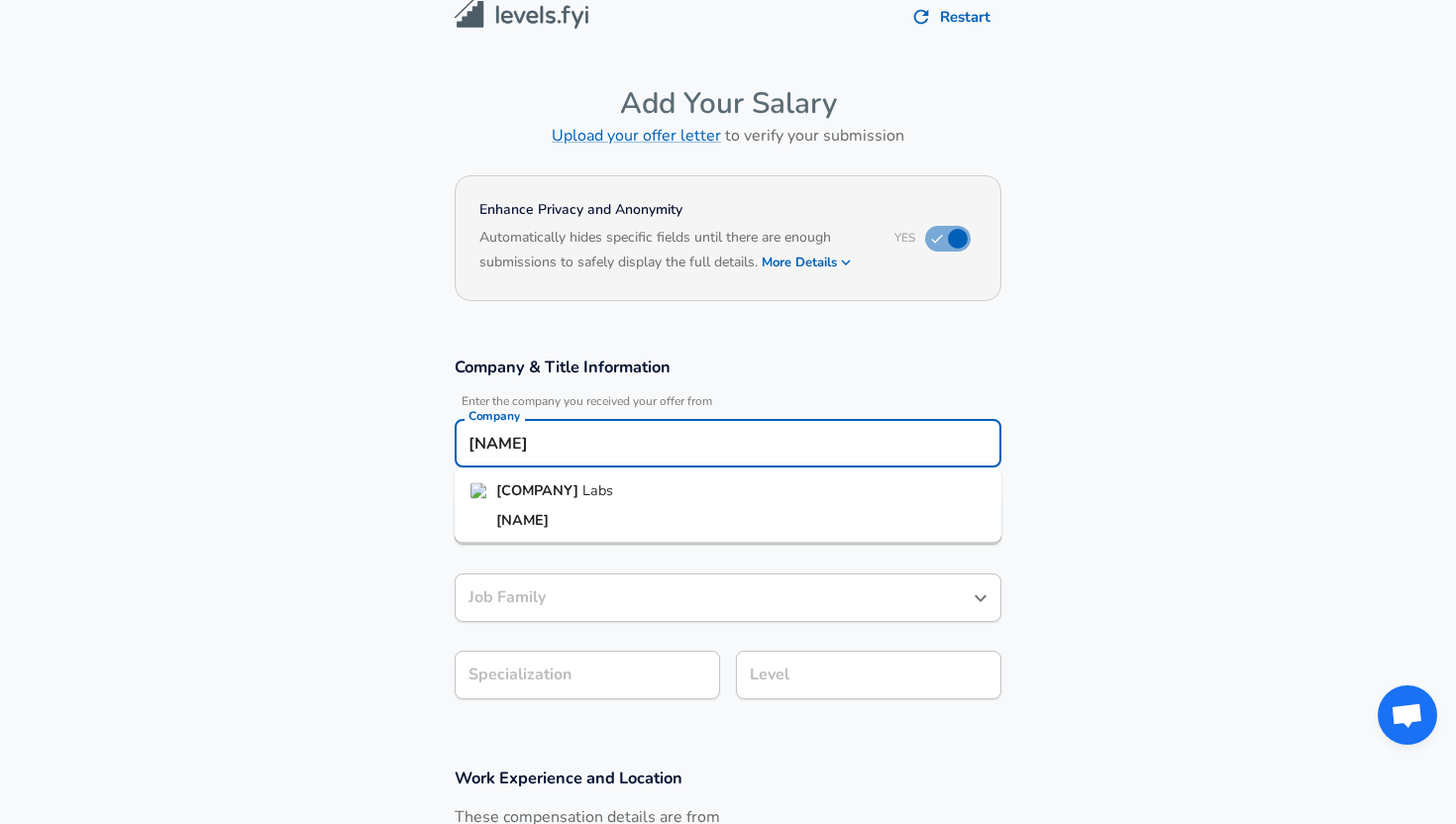 click on "[COMPANY]    Labs" at bounding box center (728, 491) 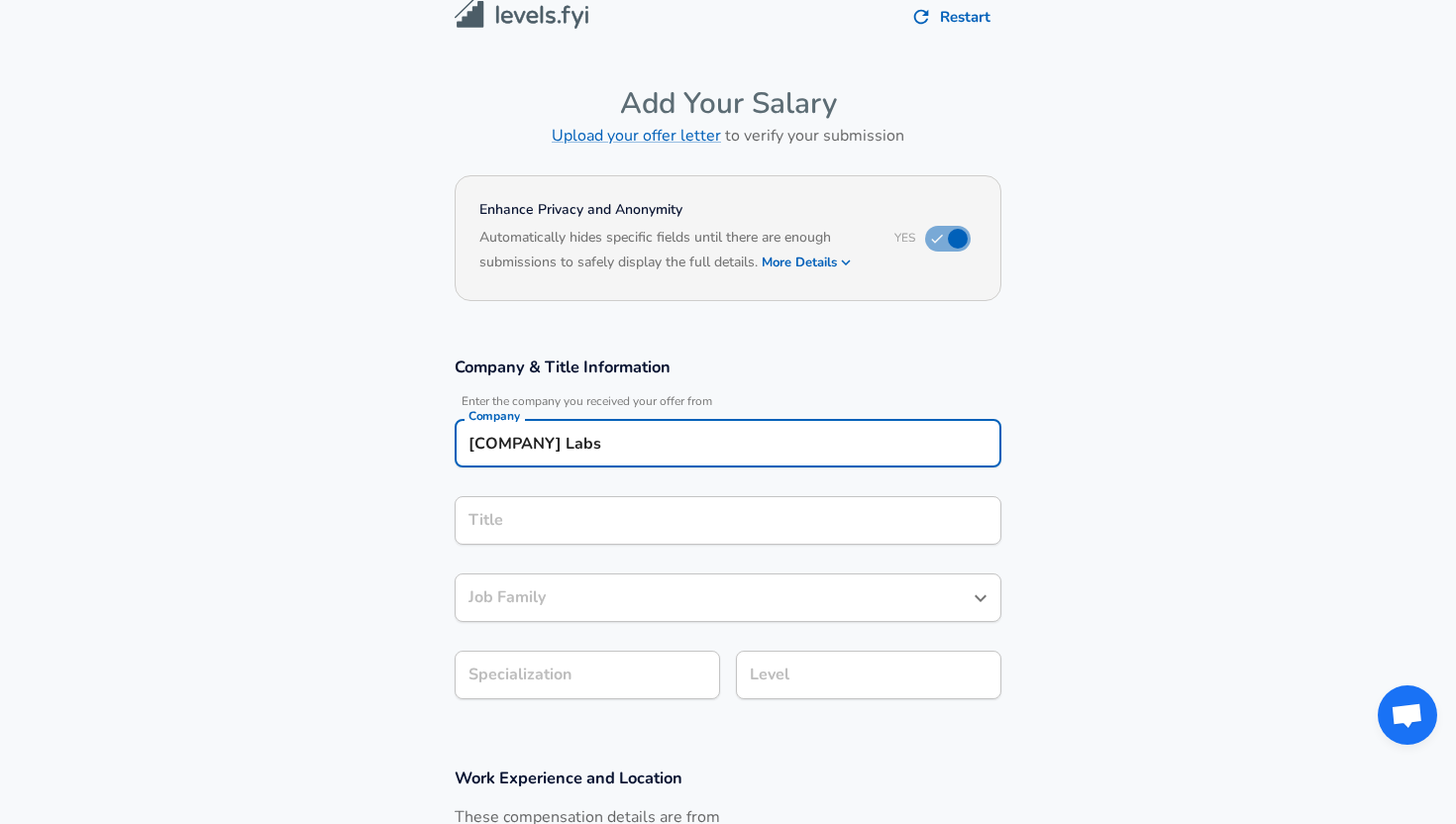 type on "[COMPANY] Labs" 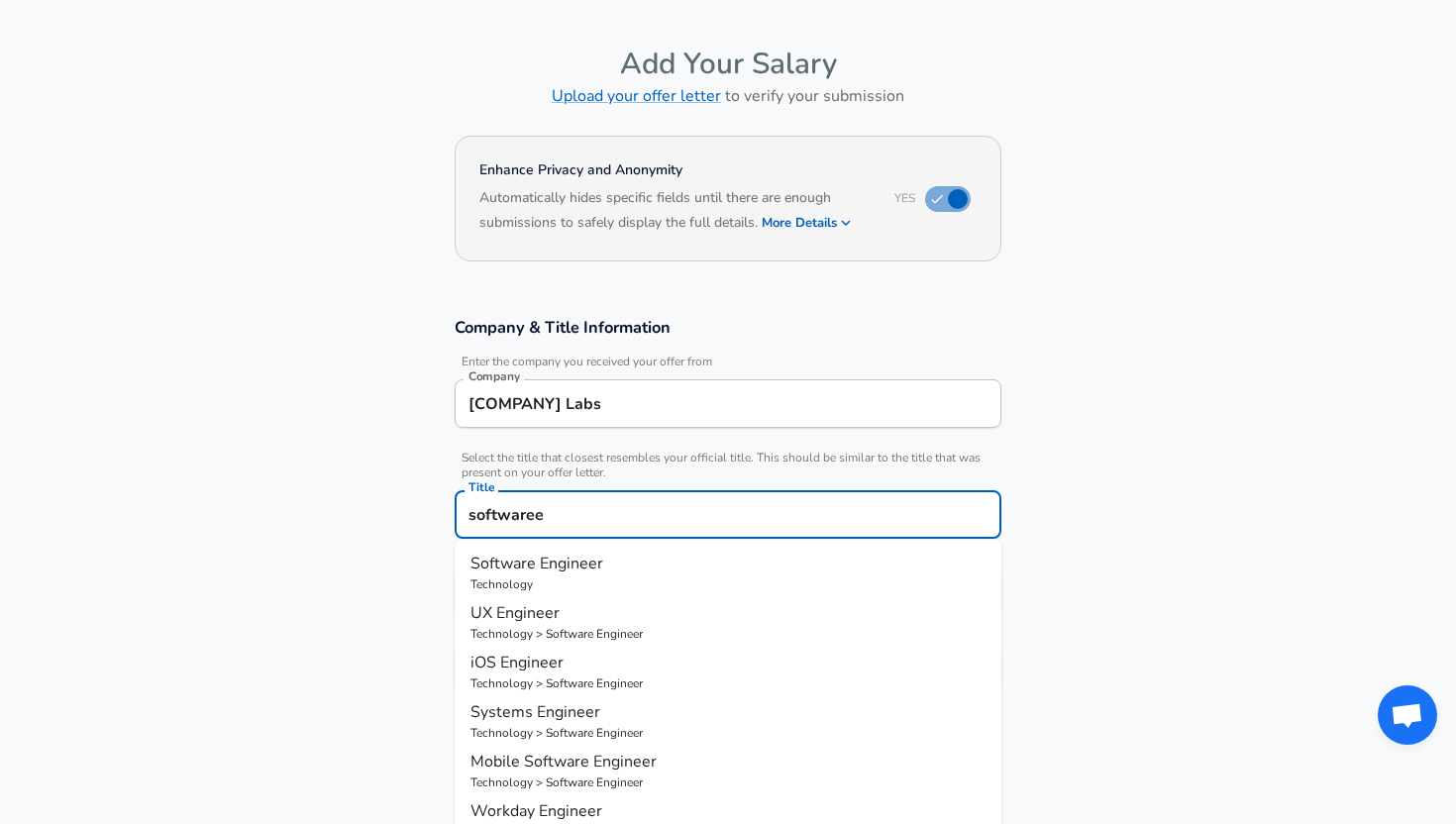 click on "Software Engineer" at bounding box center [728, 564] 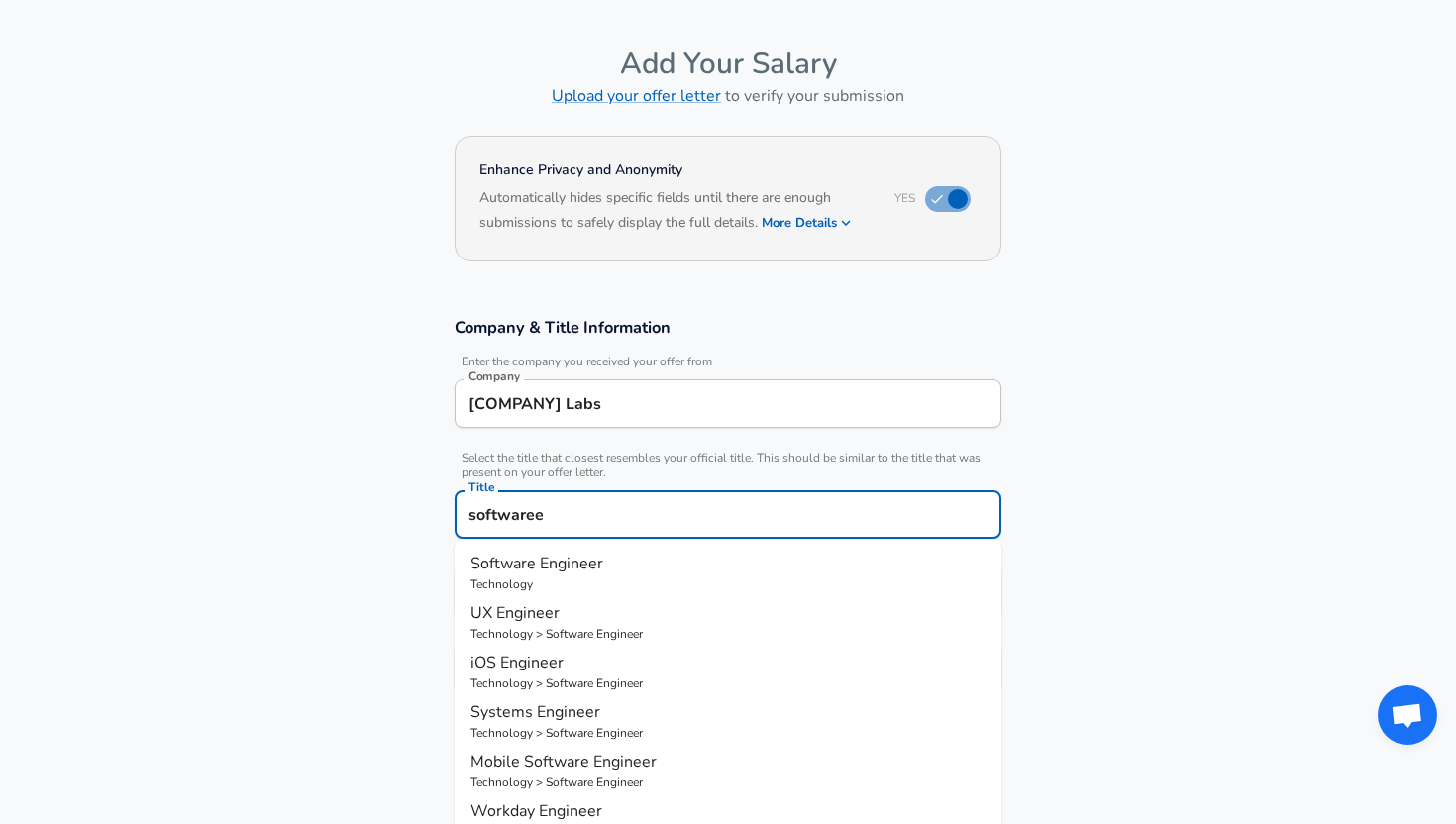 type on "Software Engineer" 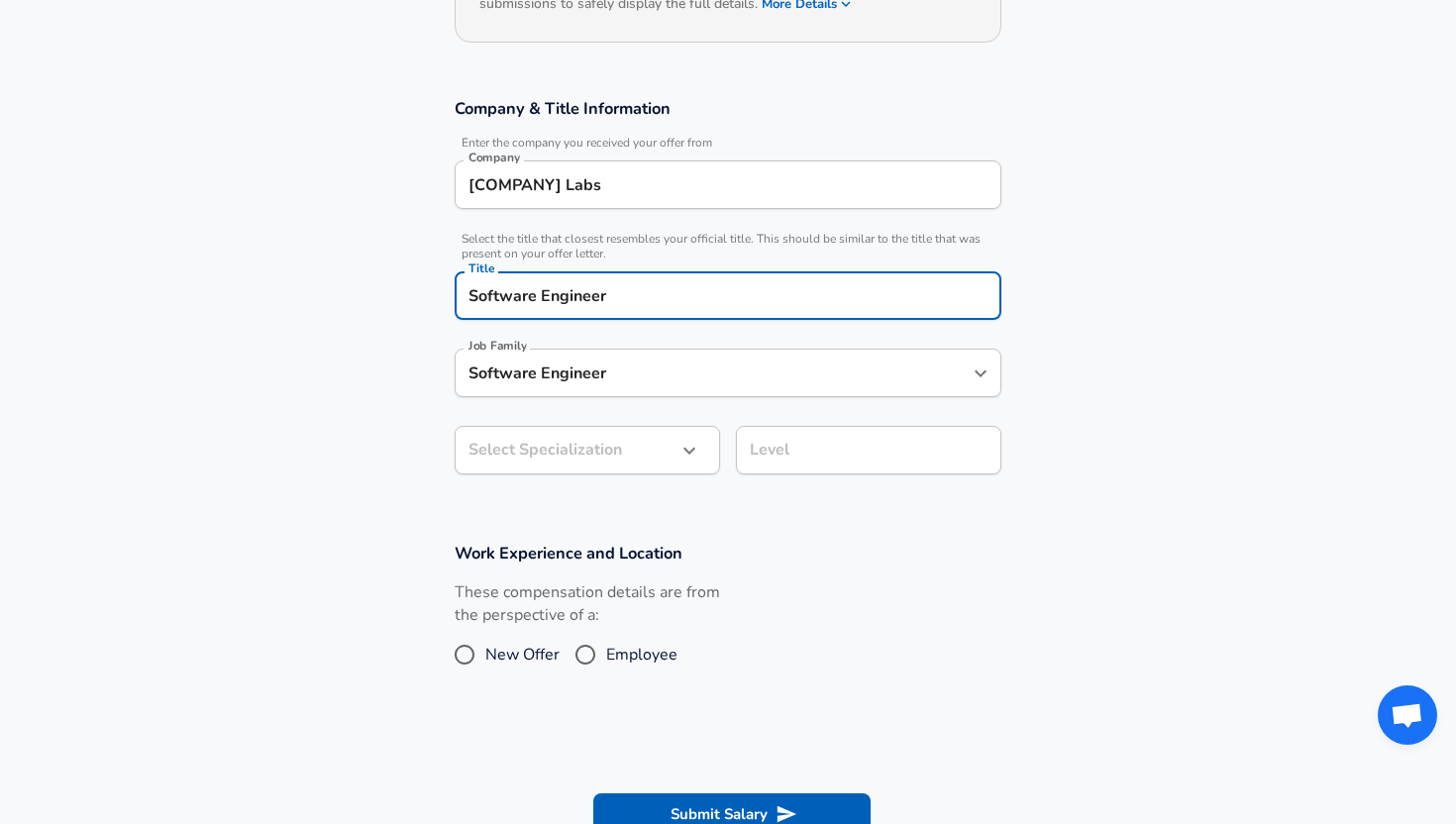 type on "Software Engineer" 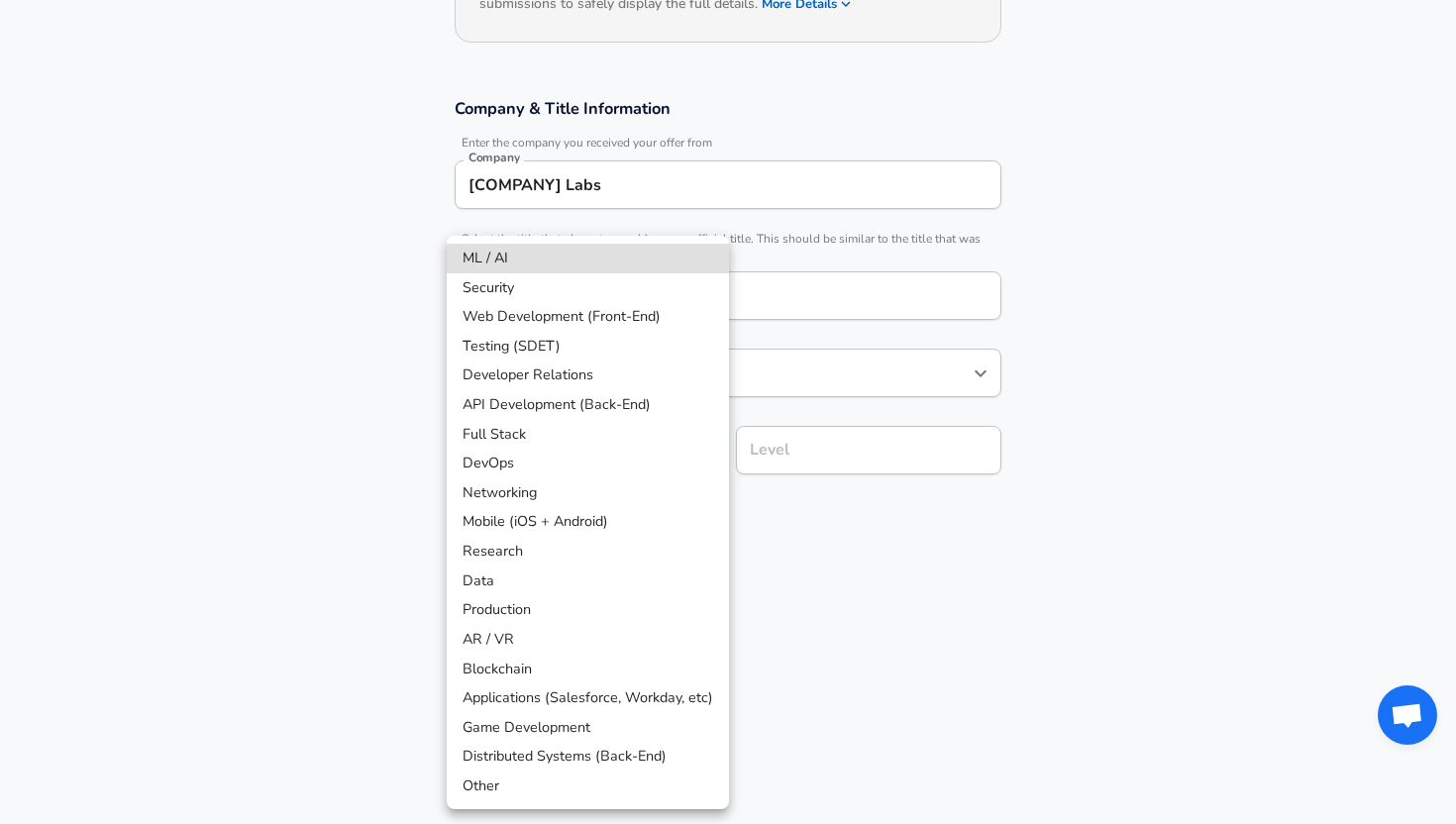 scroll, scrollTop: 338, scrollLeft: 0, axis: vertical 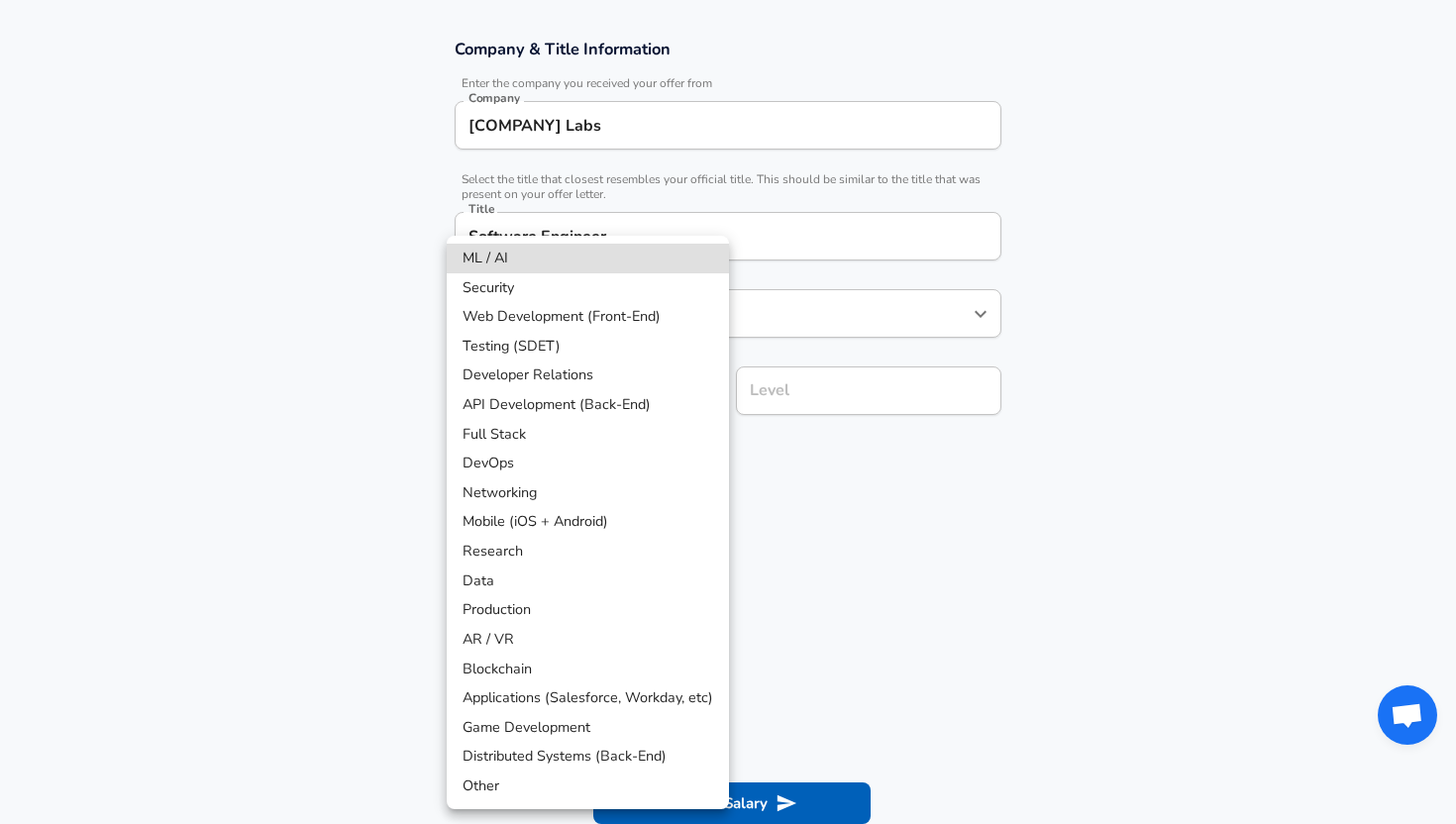type 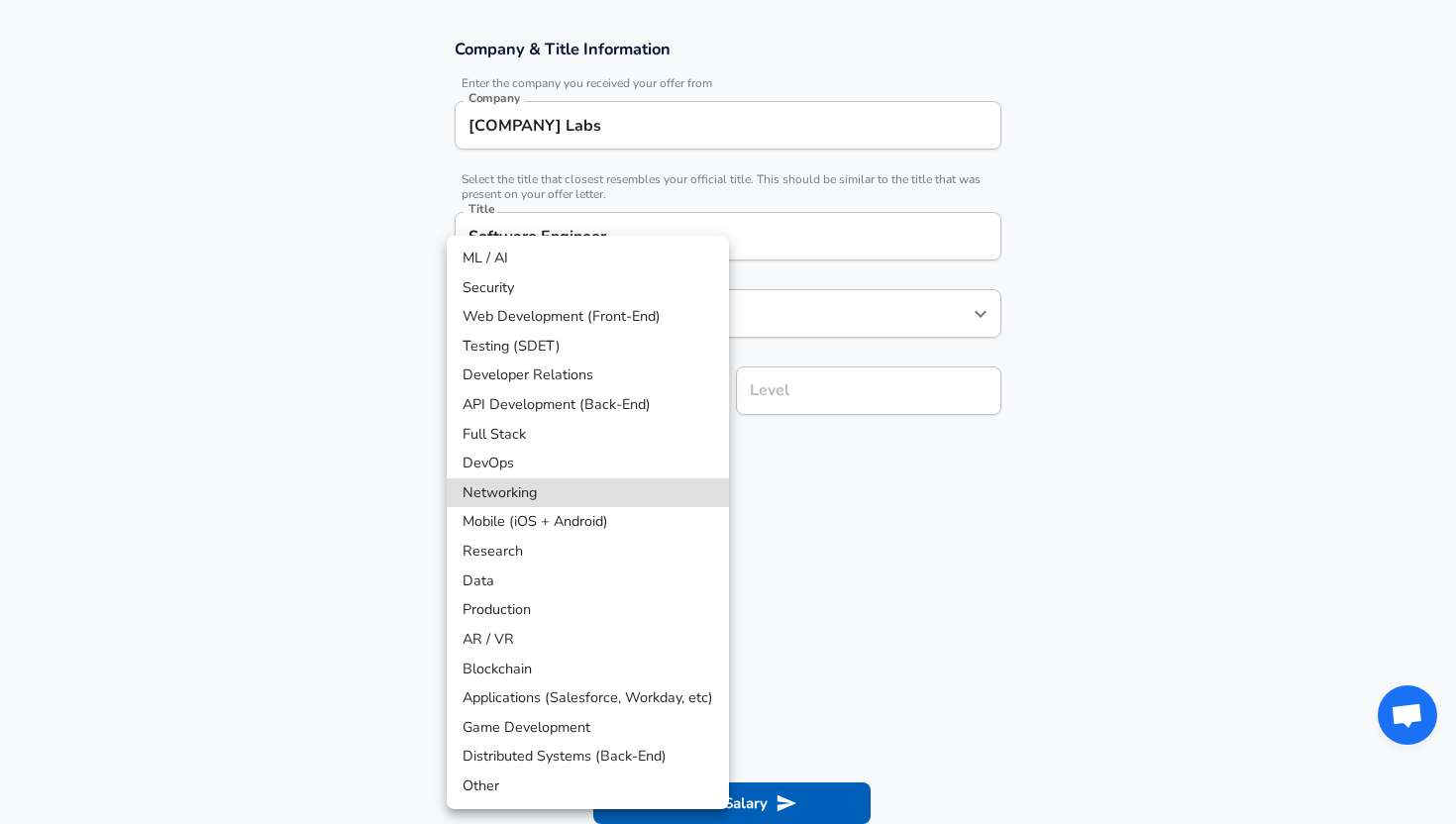 click on "Distributed Systems (Back-End)" at bounding box center [587, 757] 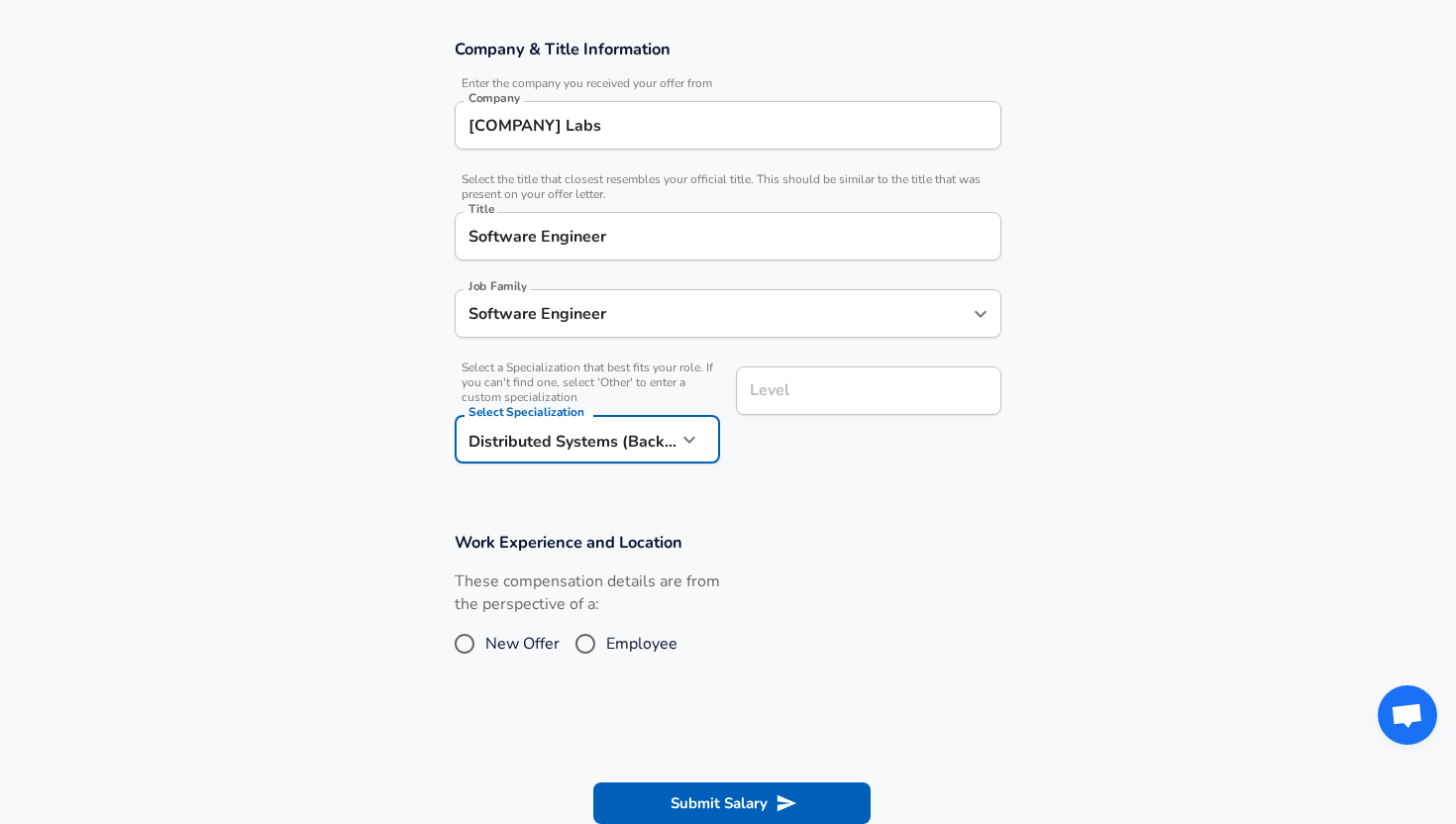 click on "Level" at bounding box center [869, 390] 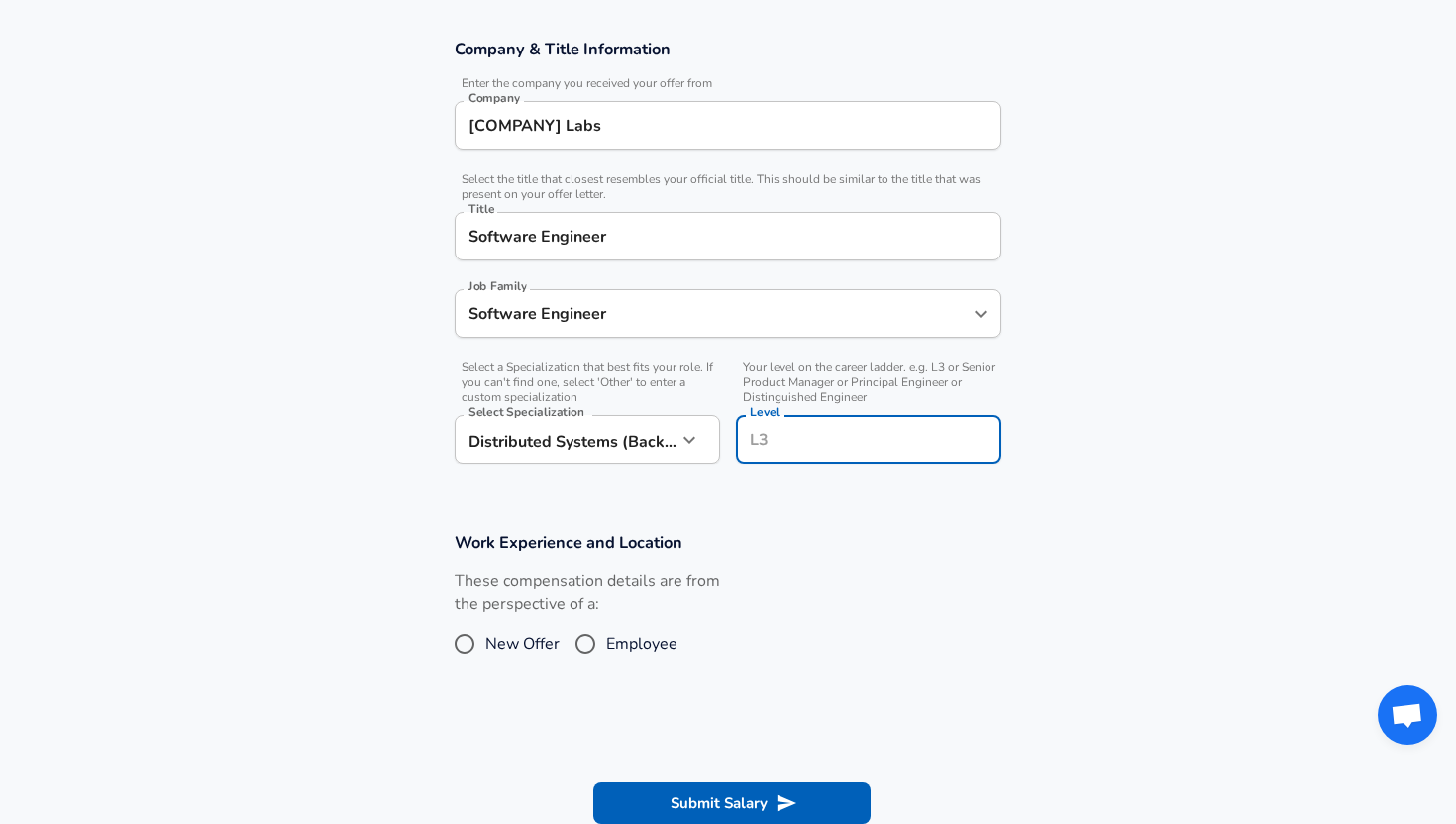 scroll, scrollTop: 377, scrollLeft: 0, axis: vertical 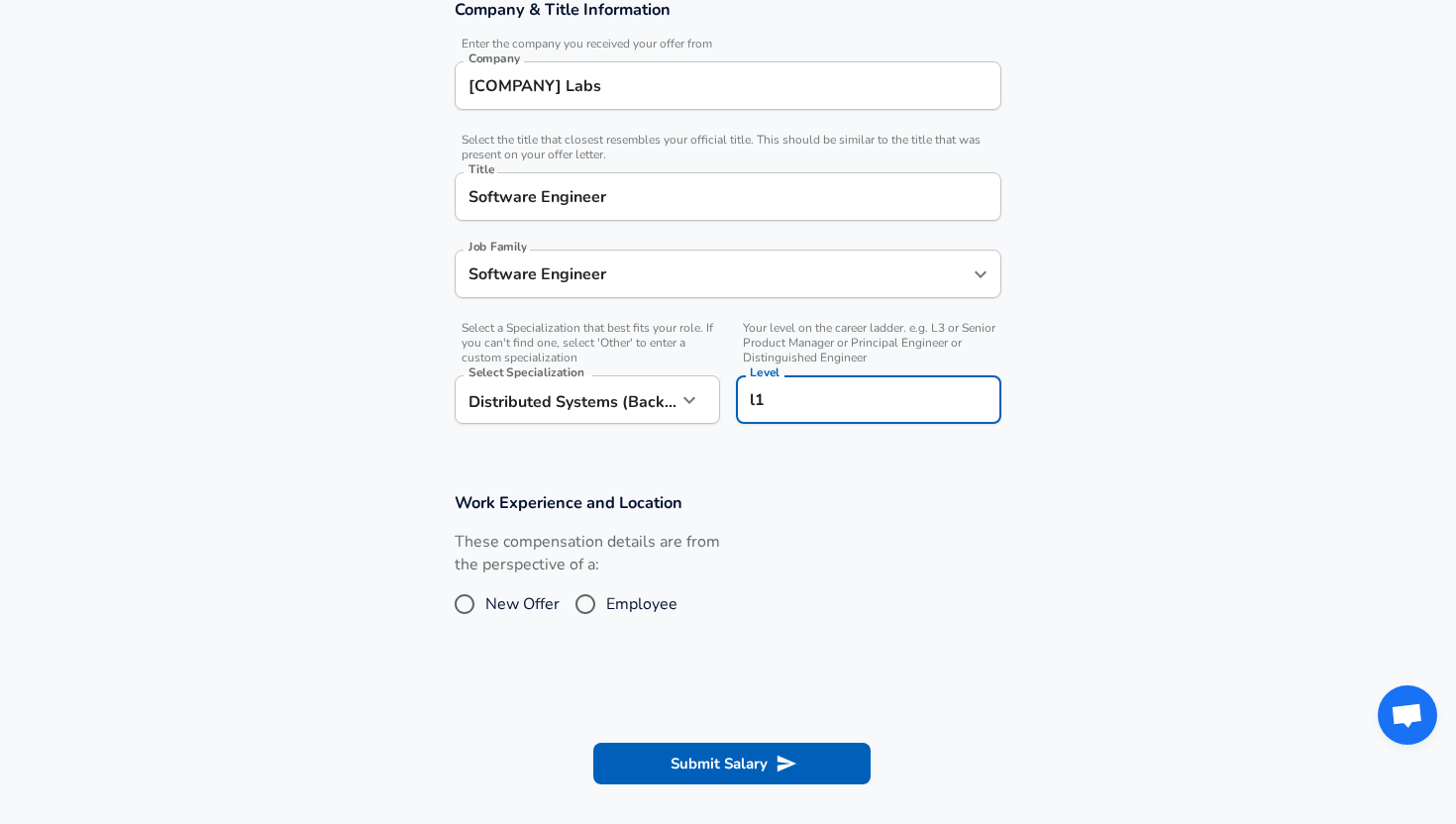type on "l" 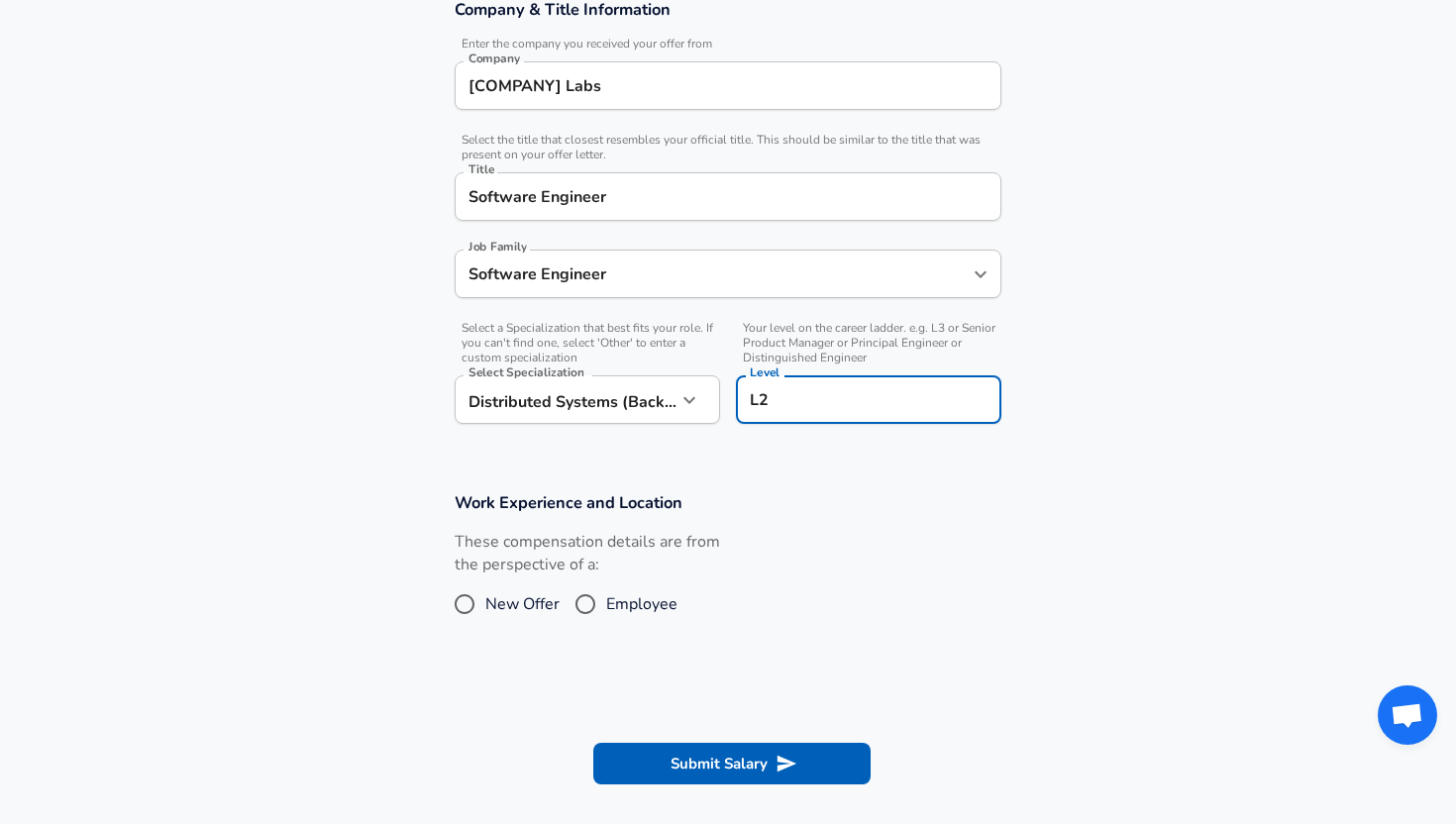 type on "L2" 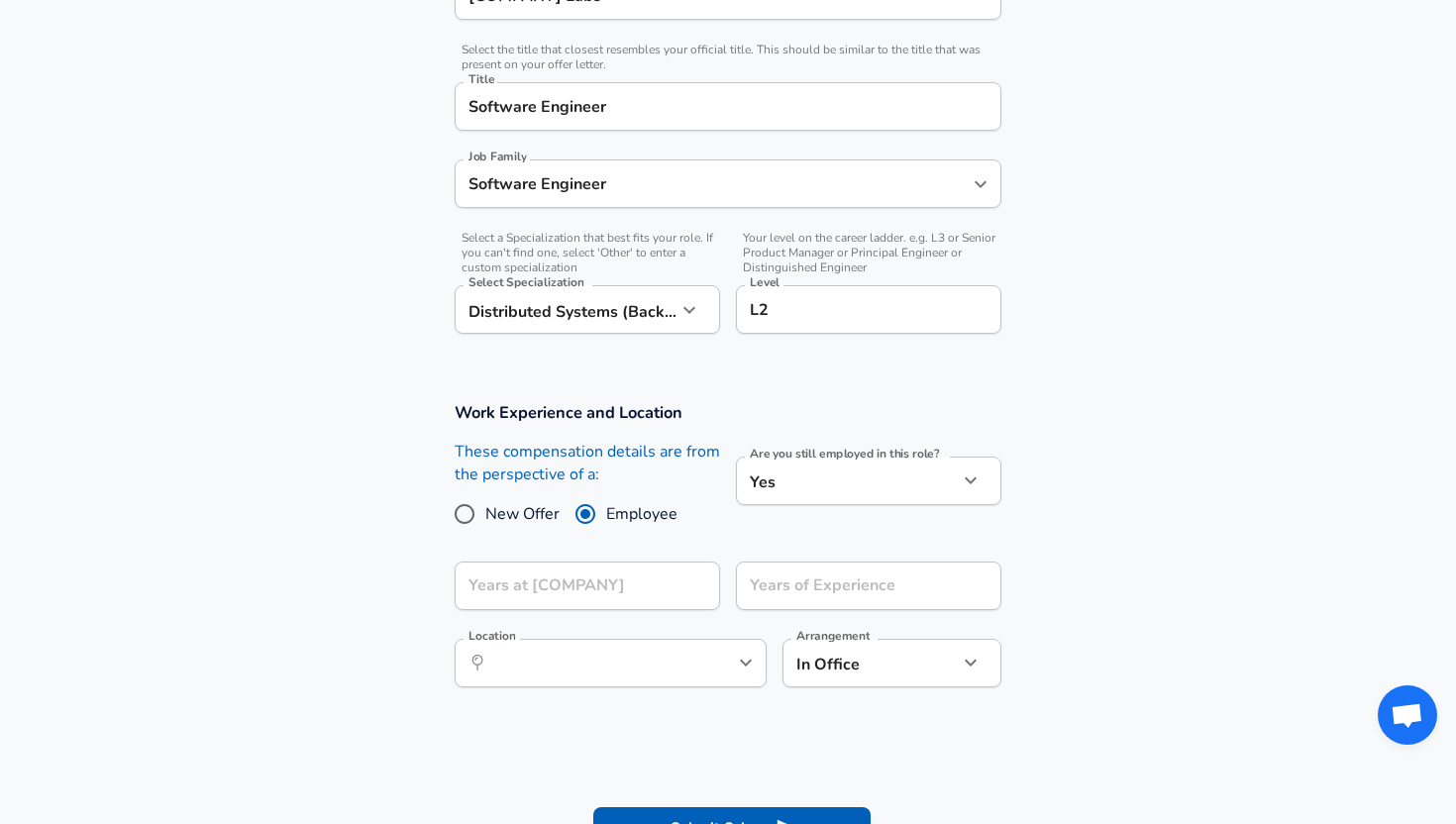 scroll, scrollTop: 472, scrollLeft: 0, axis: vertical 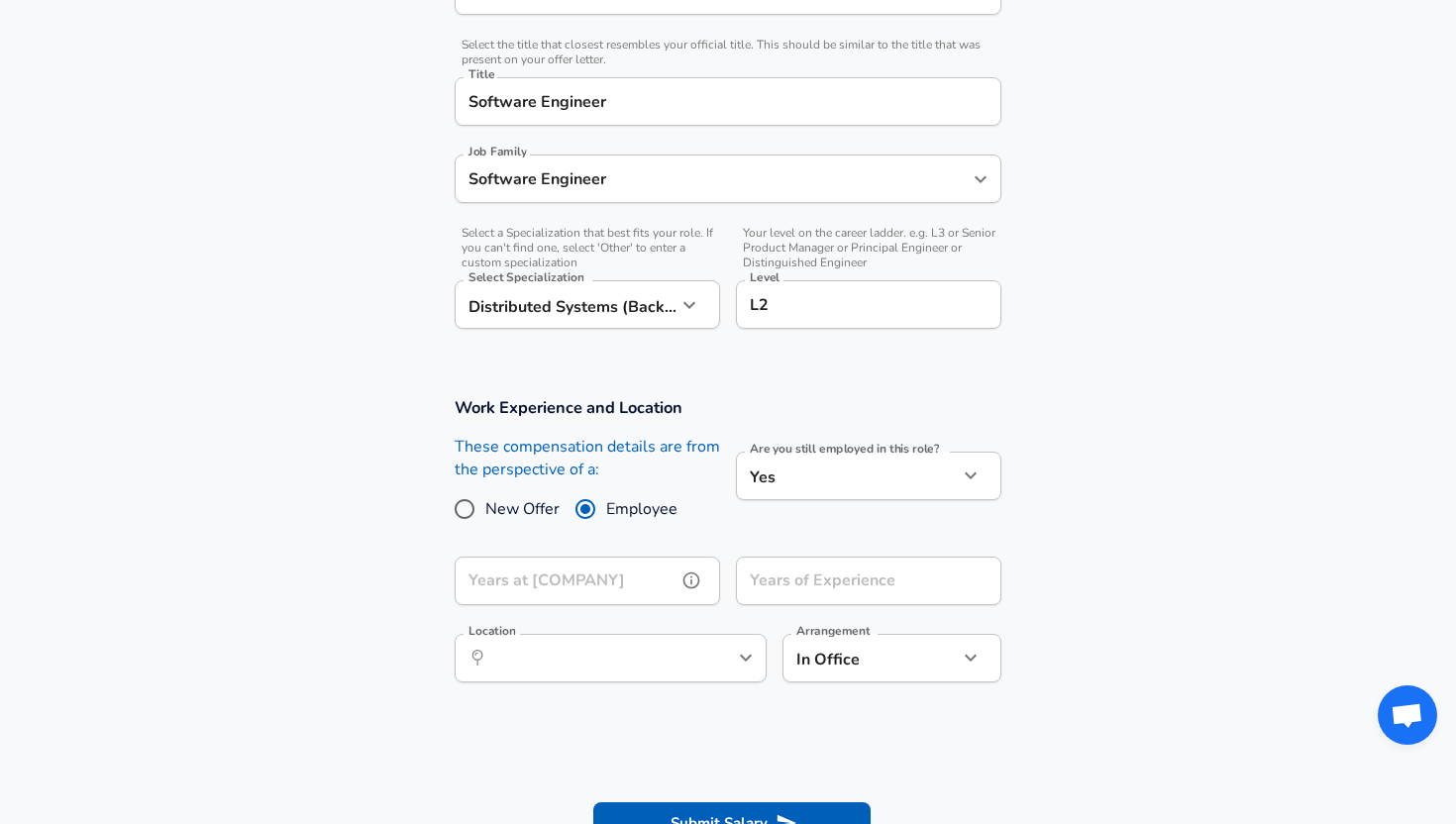 click on "Years at [COMPANY]" at bounding box center (566, 580) 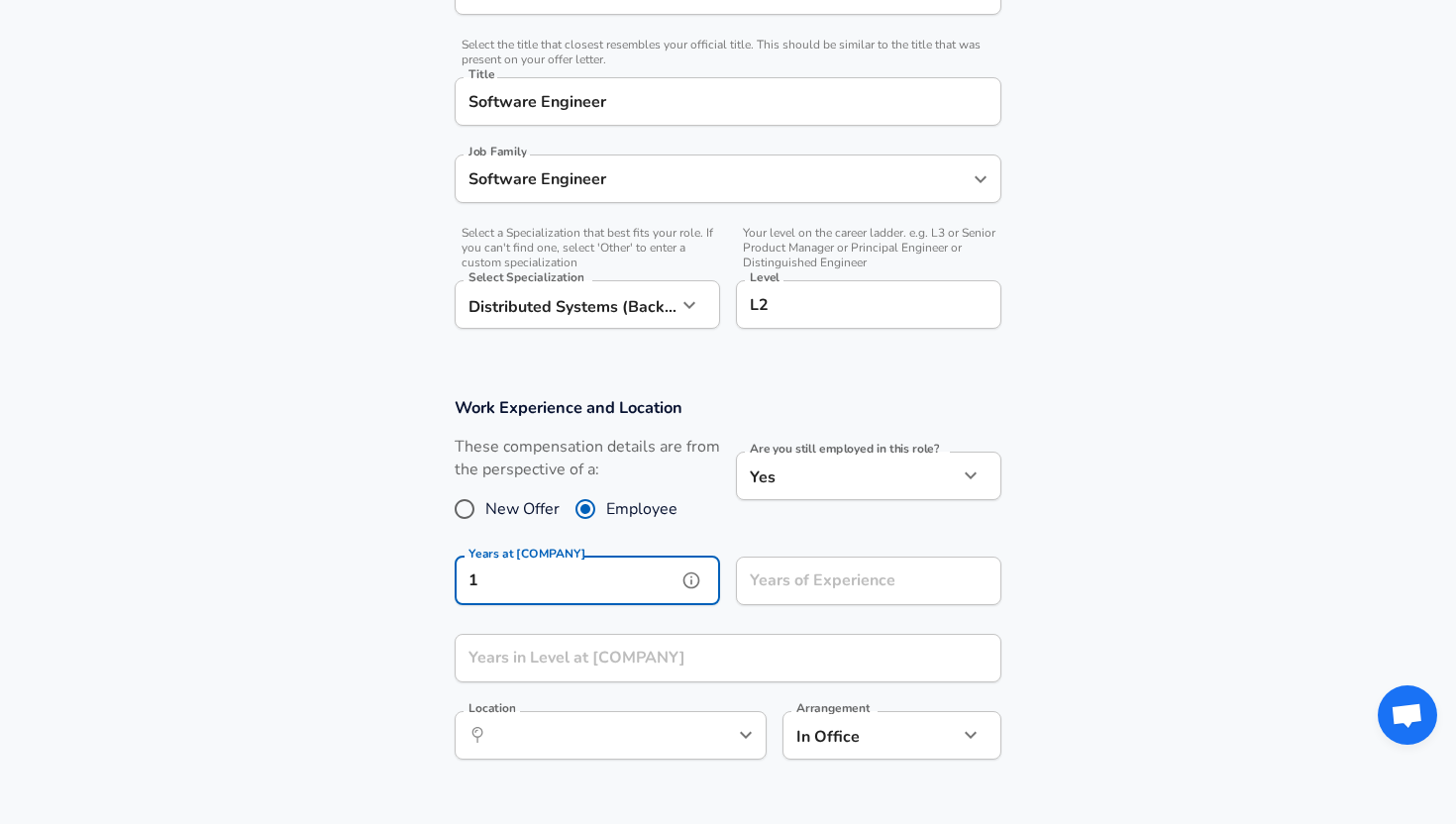 type on "1" 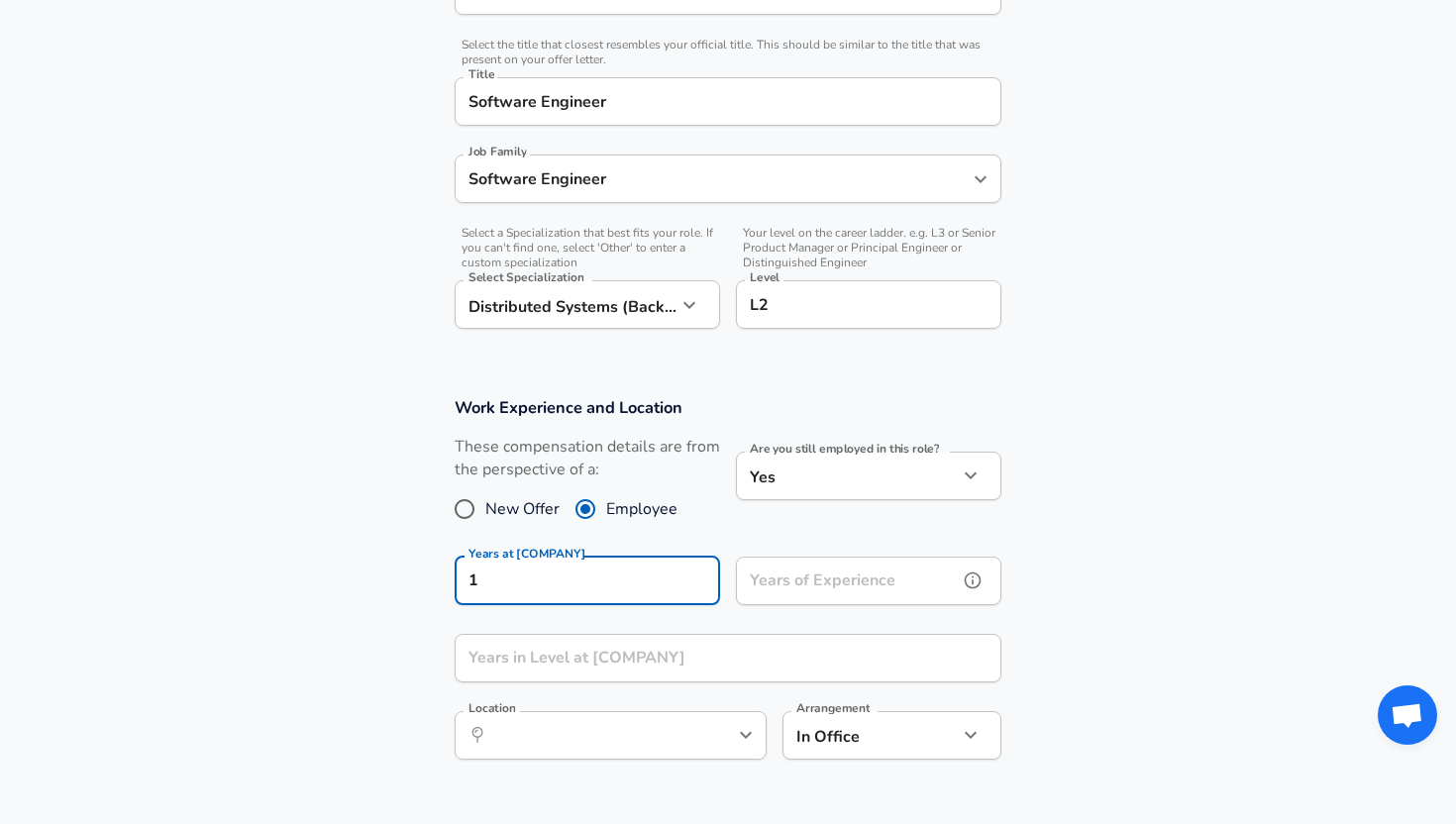 click on "Years of Experience" at bounding box center [847, 580] 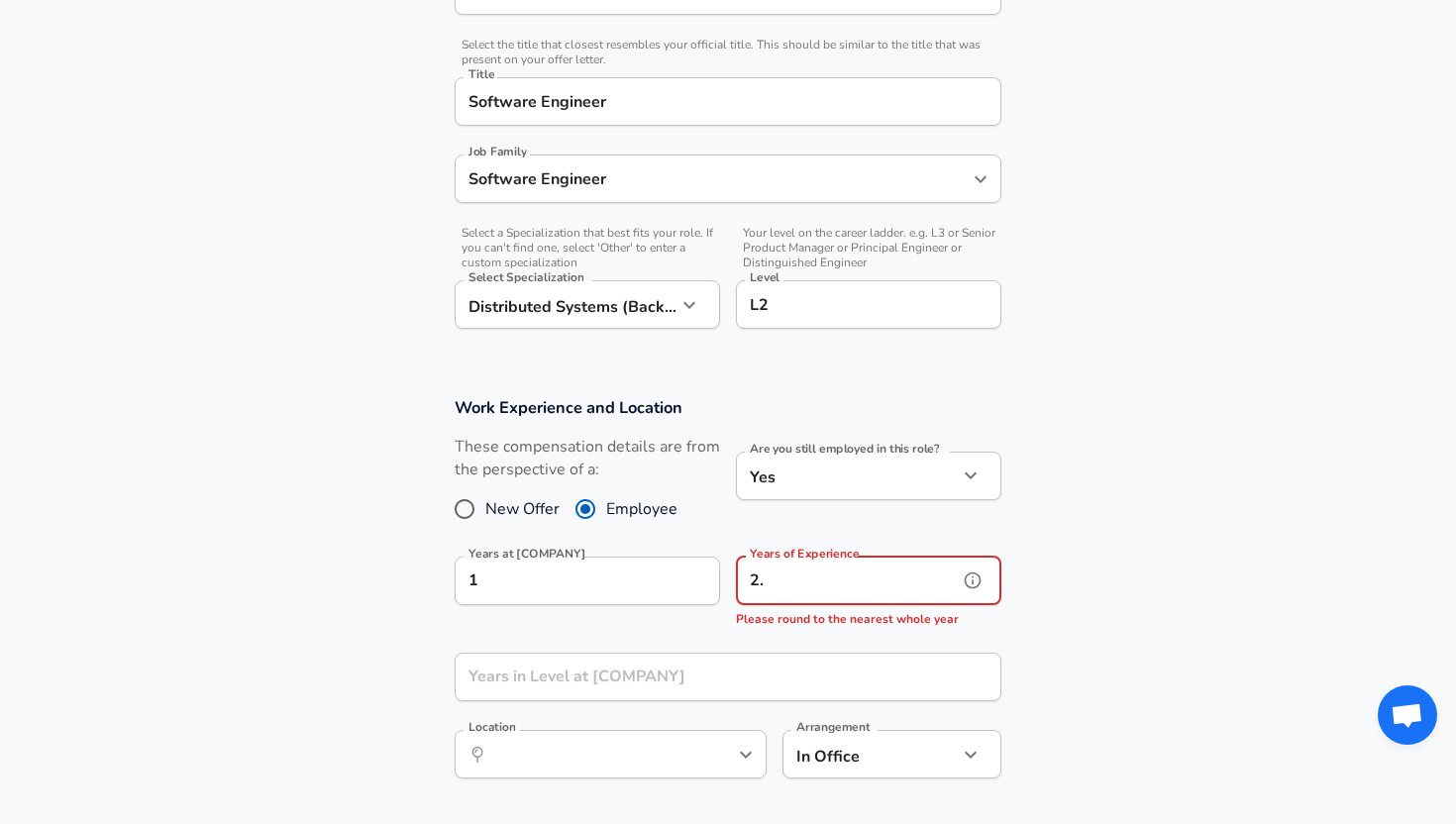 type on "2" 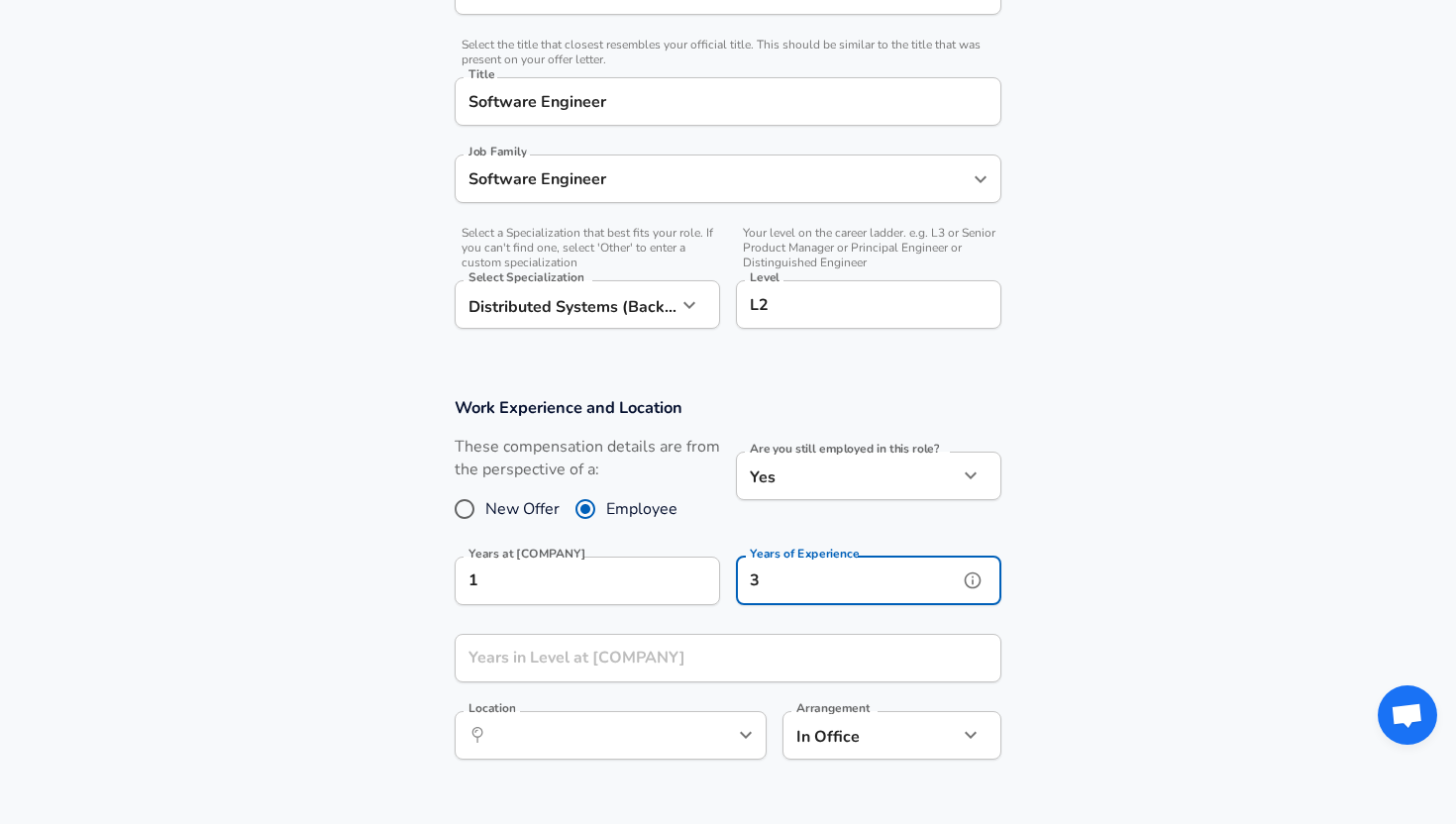 scroll, scrollTop: 0, scrollLeft: 0, axis: both 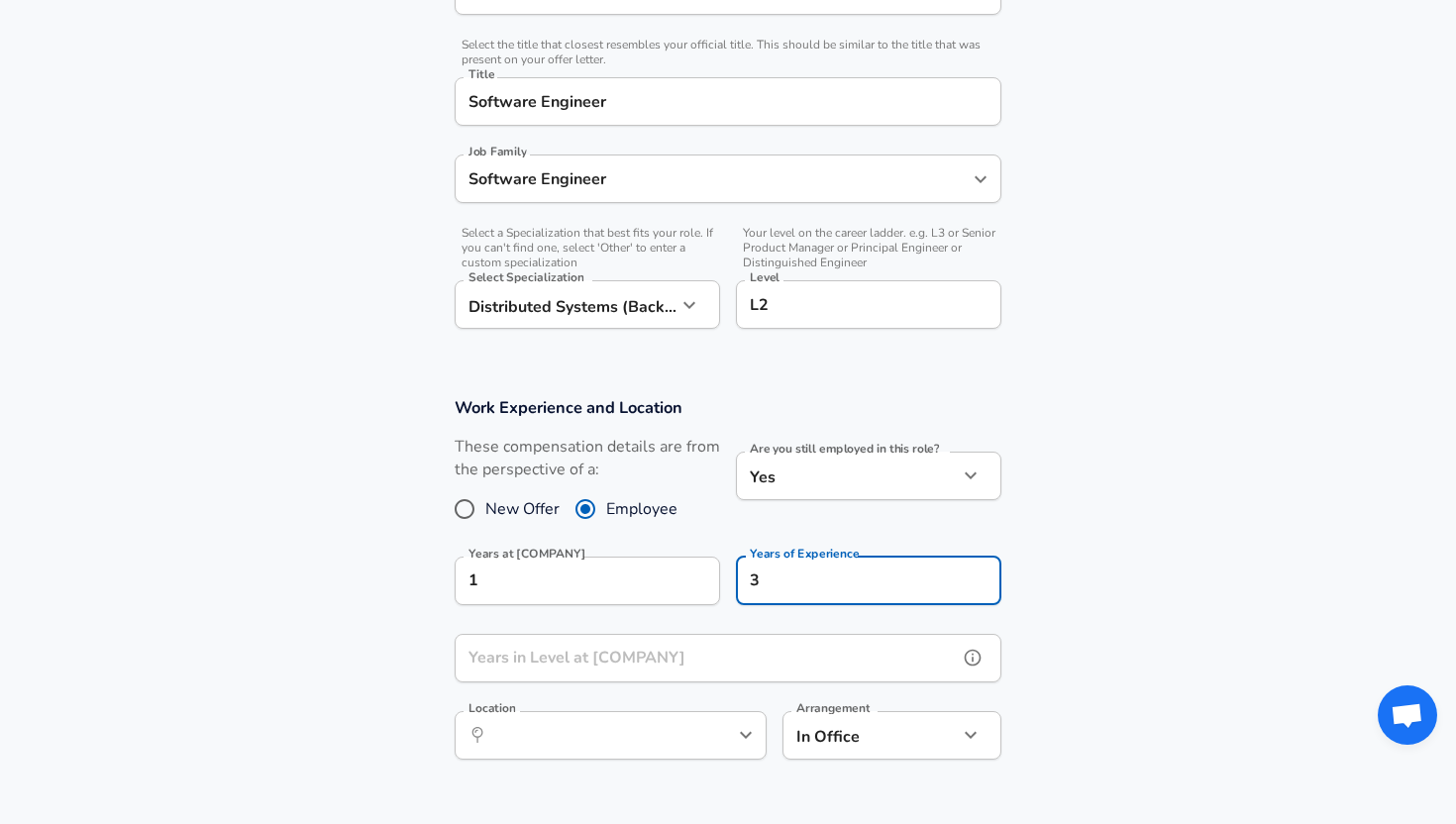 click on "Years in Level at [COMPANY]" at bounding box center (706, 658) 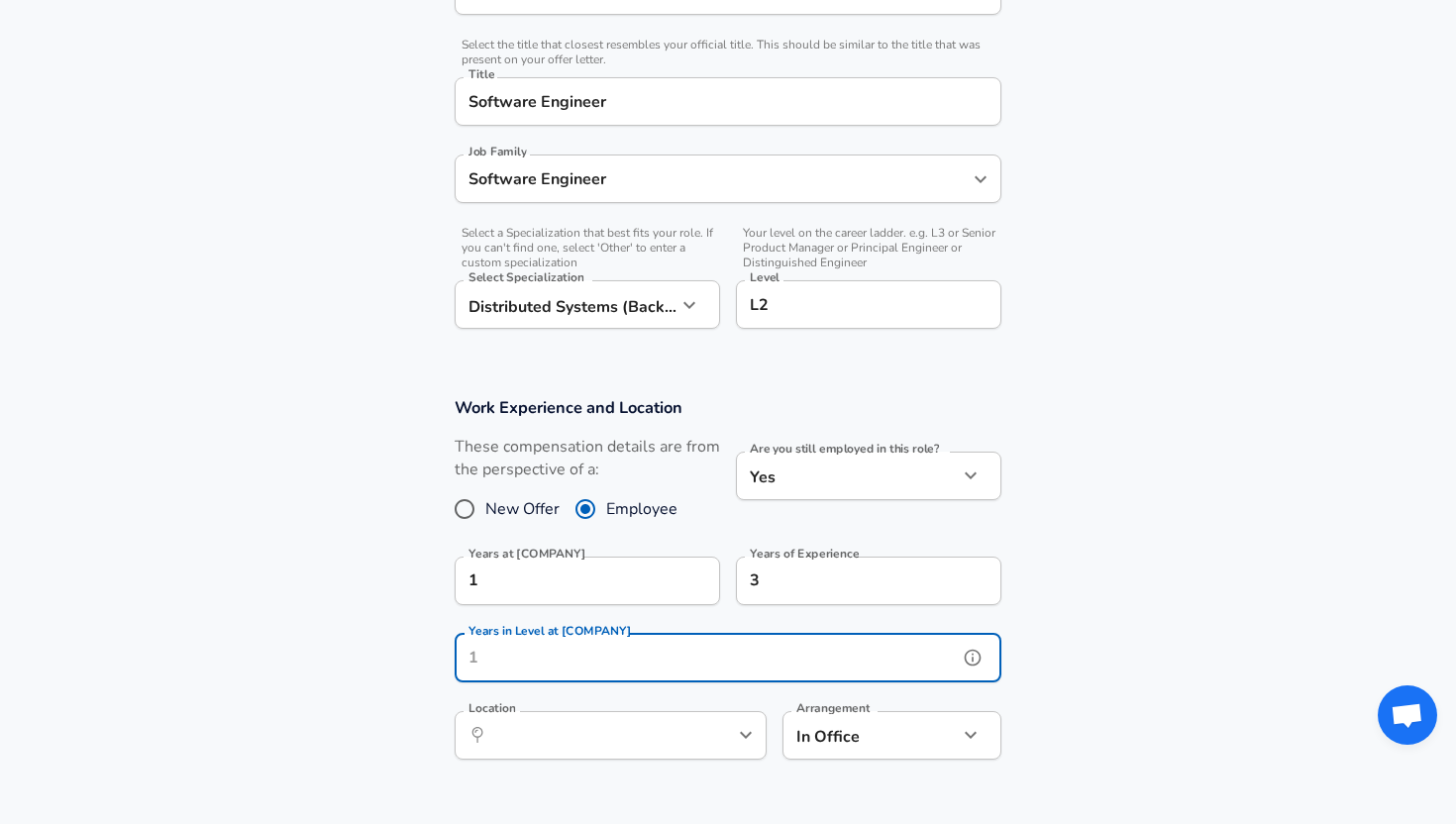 scroll, scrollTop: 0, scrollLeft: 0, axis: both 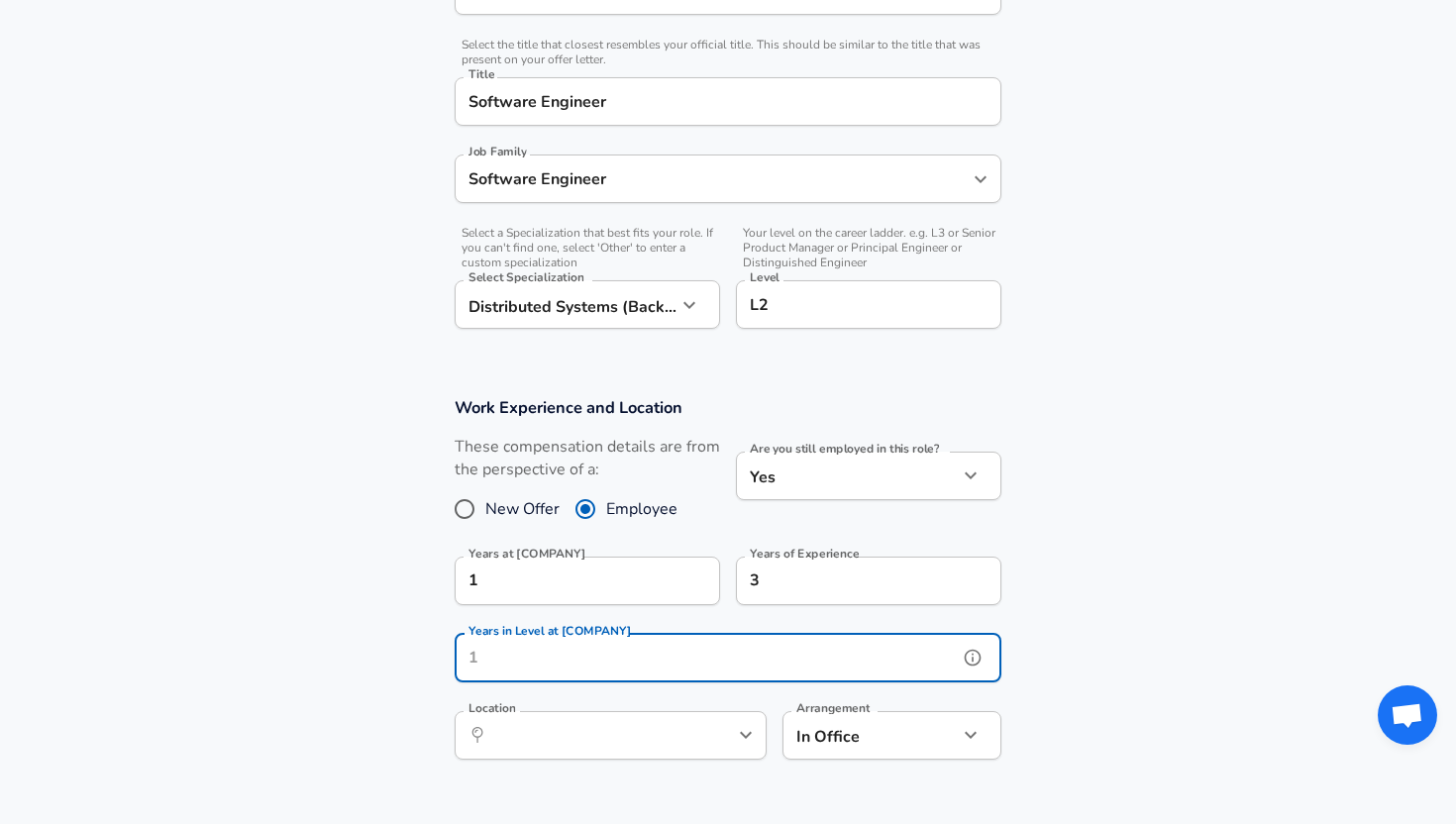 click 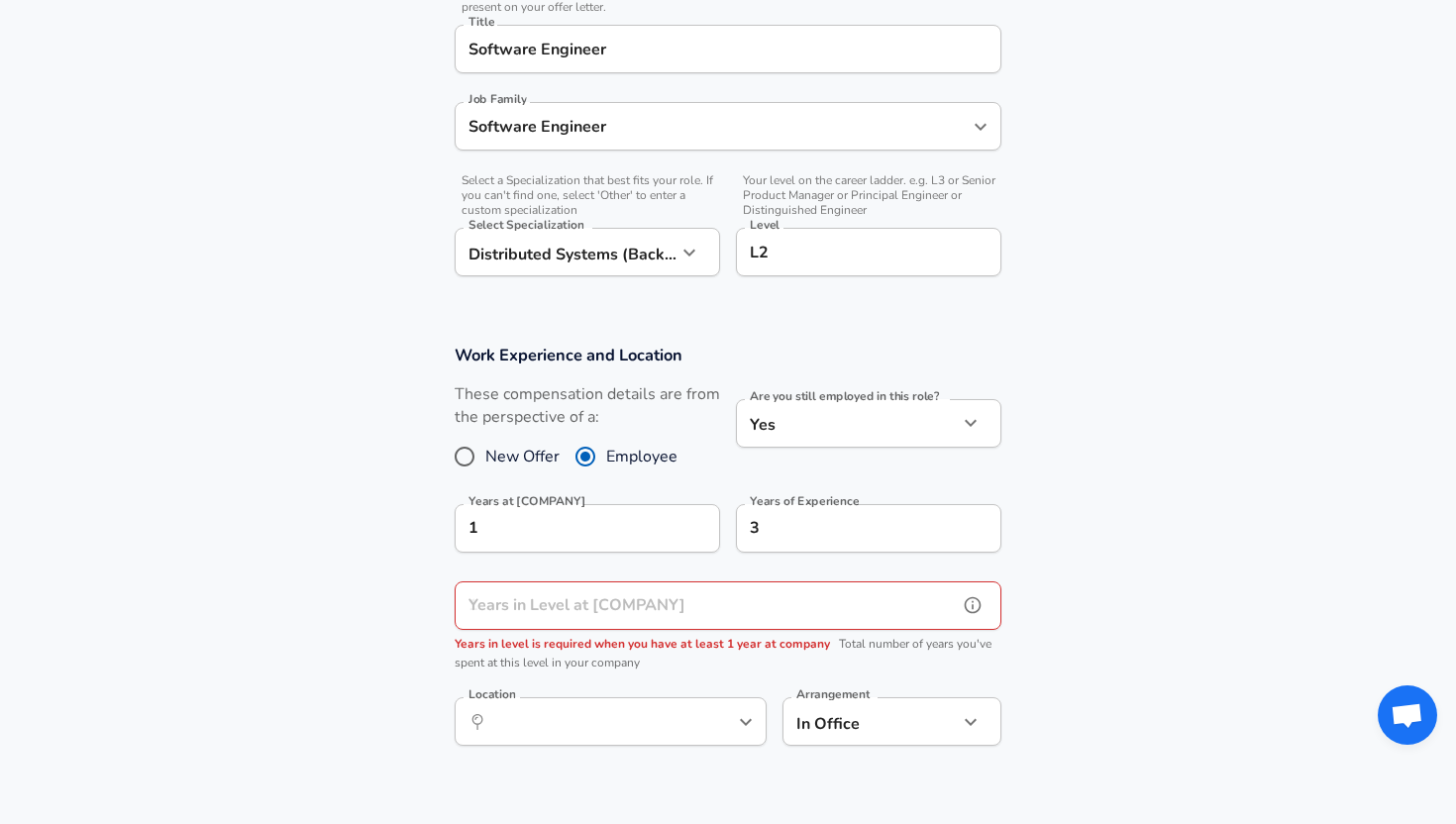 scroll, scrollTop: 531, scrollLeft: 0, axis: vertical 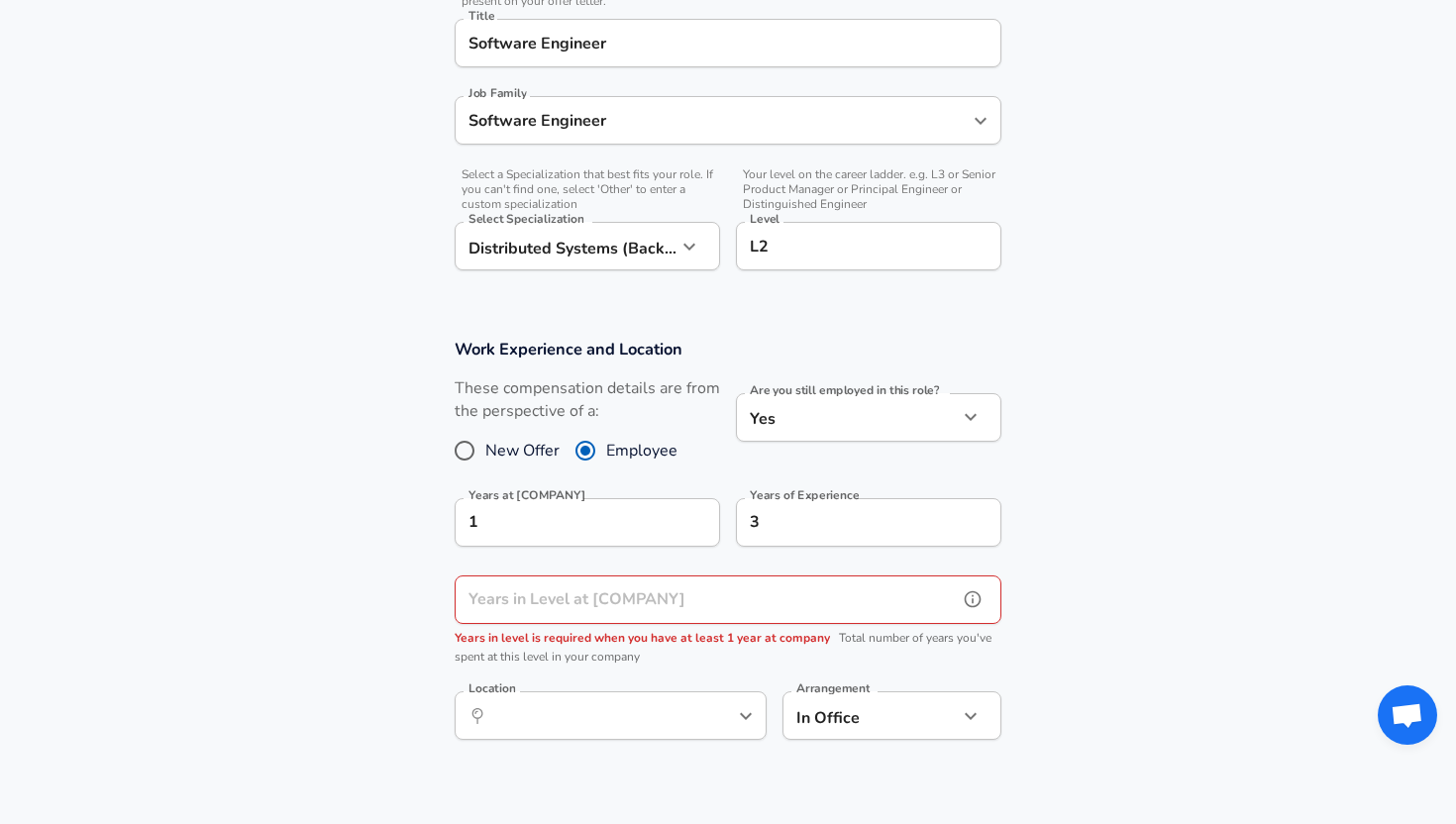 click on "Years in Level at [COMPANY]" at bounding box center (706, 599) 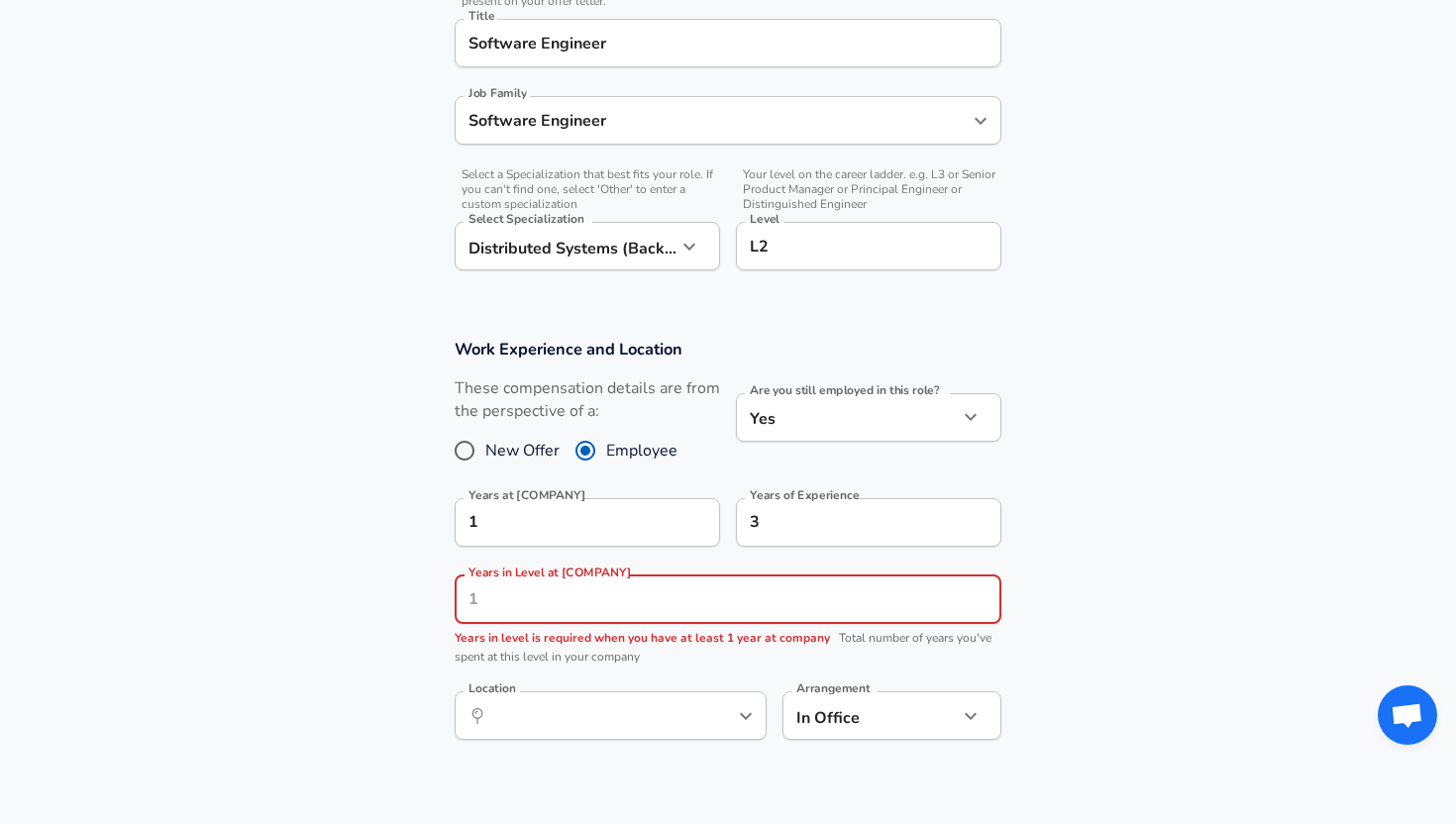 click on "Work Experience and Location These compensation details are from the perspective of a: New Offer Employee Are you still employed in this role? Yes yes Are you still employed in this role? Years at [COMPANY] 1 Years at [COMPANY] Years of Experience 3 Years of Experience Years in Level at [COMPANY] Years in Level at [COMPANY] Years in level is required when you have at least 1 year at company        Total number of years you've spent at this level in your company Location ​ Location Arrangement In Office office Arrangement" at bounding box center [728, 550] 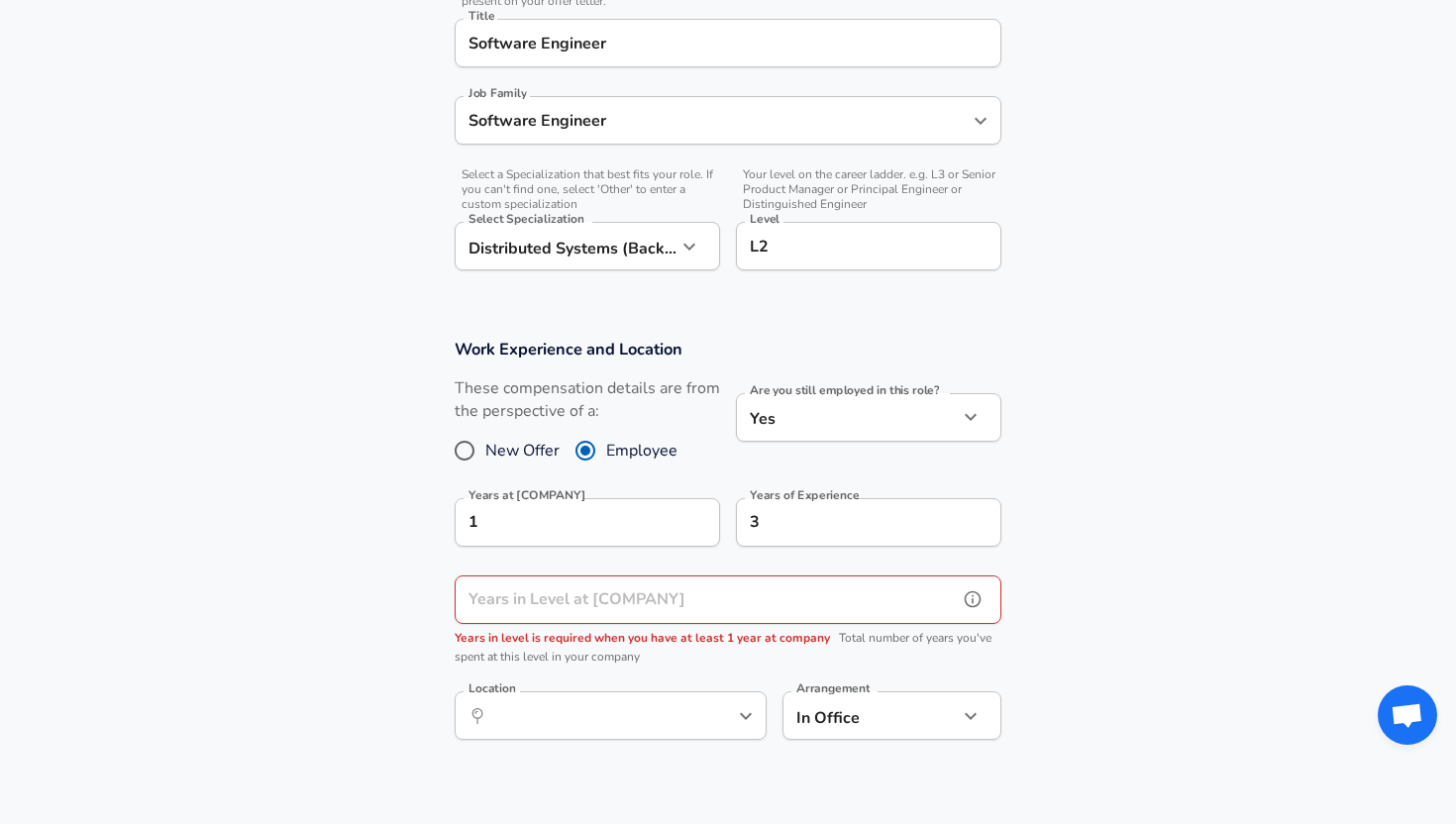 click on "Years in Level at [COMPANY] Years in Level at [COMPANY] Years in level is required when you have at least 1 year at company        Total number of years you've spent at this level in your company" at bounding box center [728, 622] 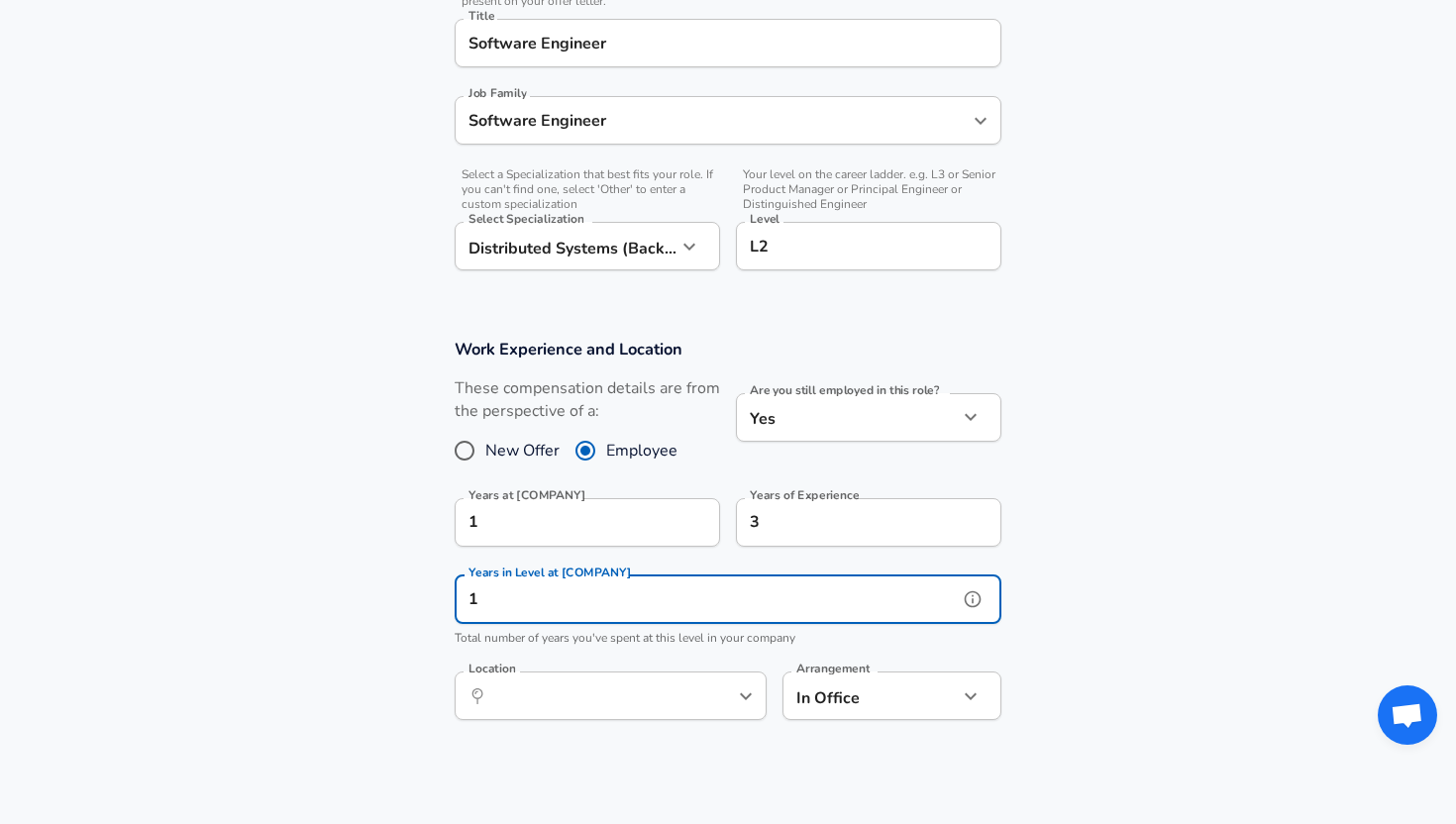 type on "1" 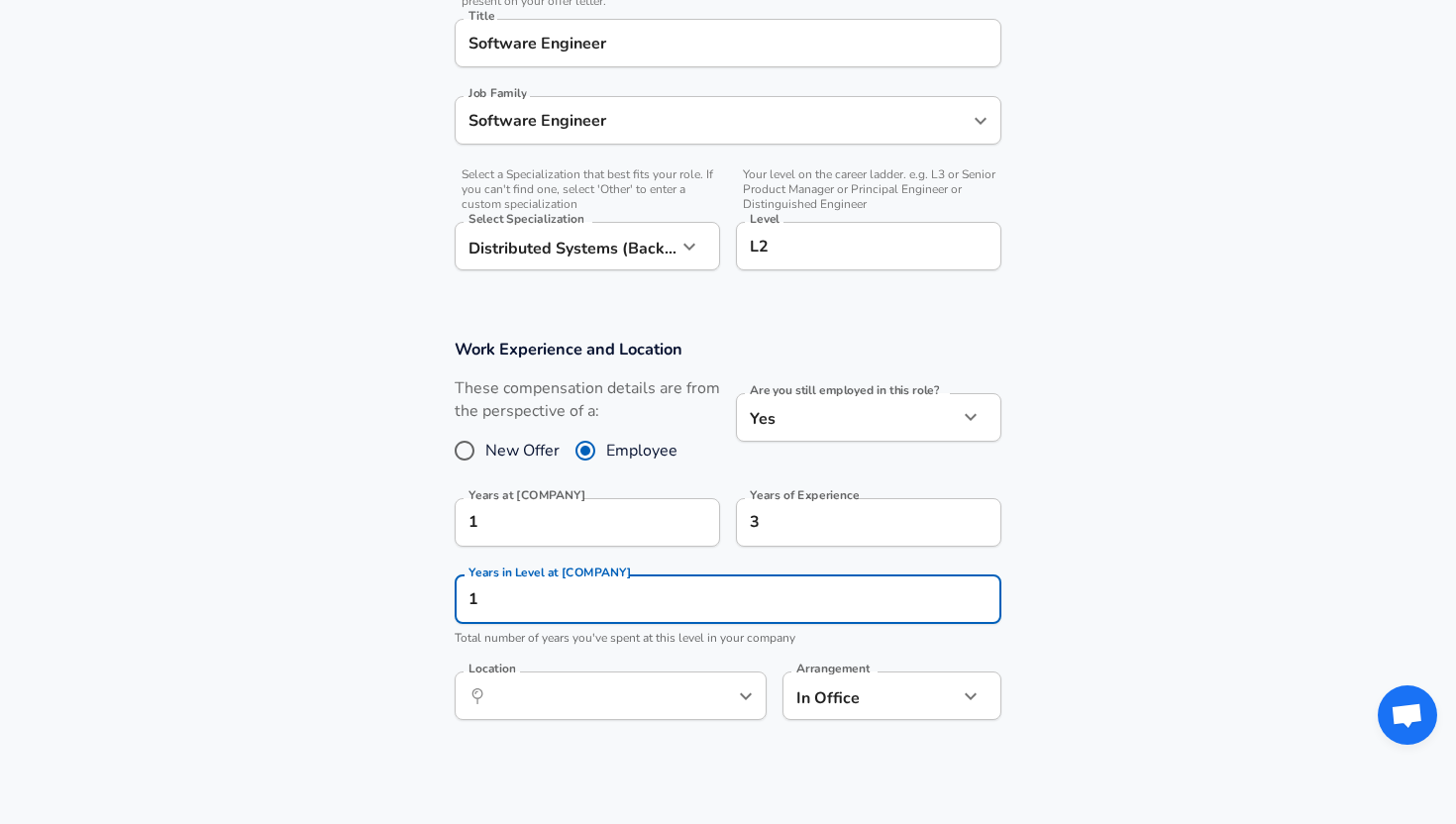 click on "Work Experience and Location These compensation details are from the perspective of a: New Offer Employee Are you still employed in this role? Yes yes Are you still employed in this role? Years at [COMPANY] 1 Years at [COMPANY] Years of Experience 3 Years of Experience Years in Level at [COMPANY] 1 Years in Level at [COMPANY]   Total number of years you've spent at this level in your company Location ​ Location Arrangement In Office office Arrangement" at bounding box center [728, 540] 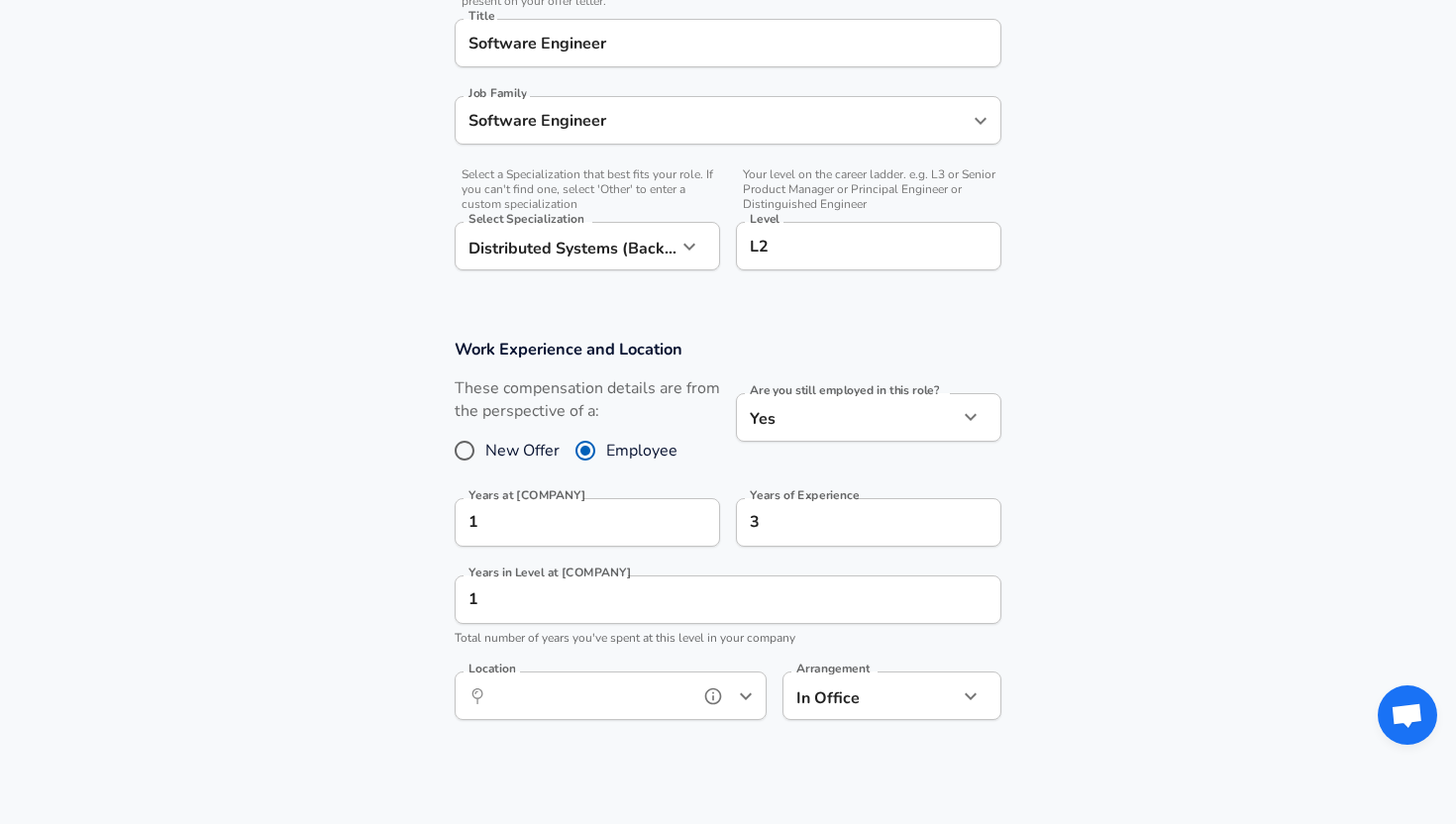 click on "Location" at bounding box center [588, 695] 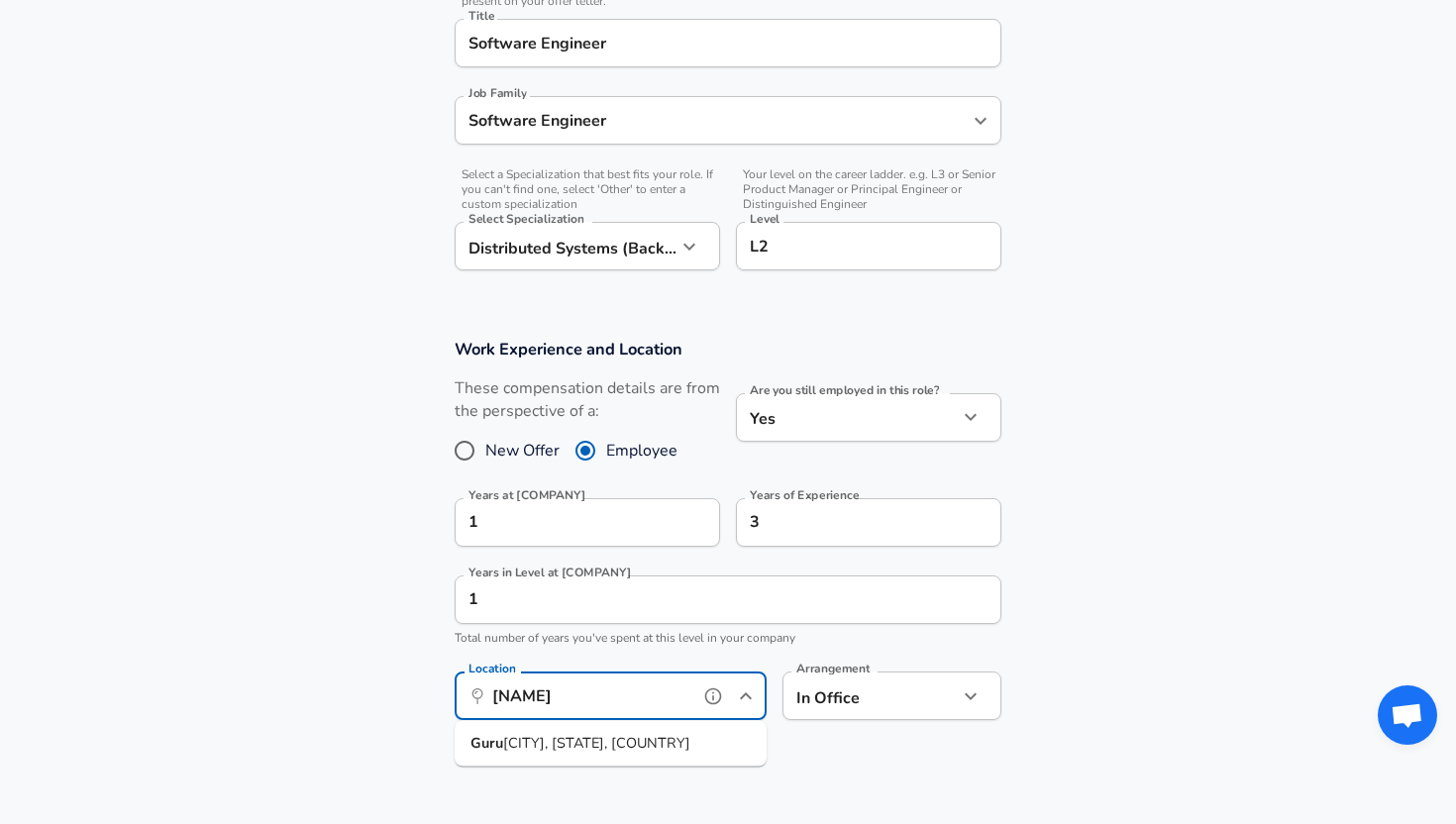scroll, scrollTop: 0, scrollLeft: 0, axis: both 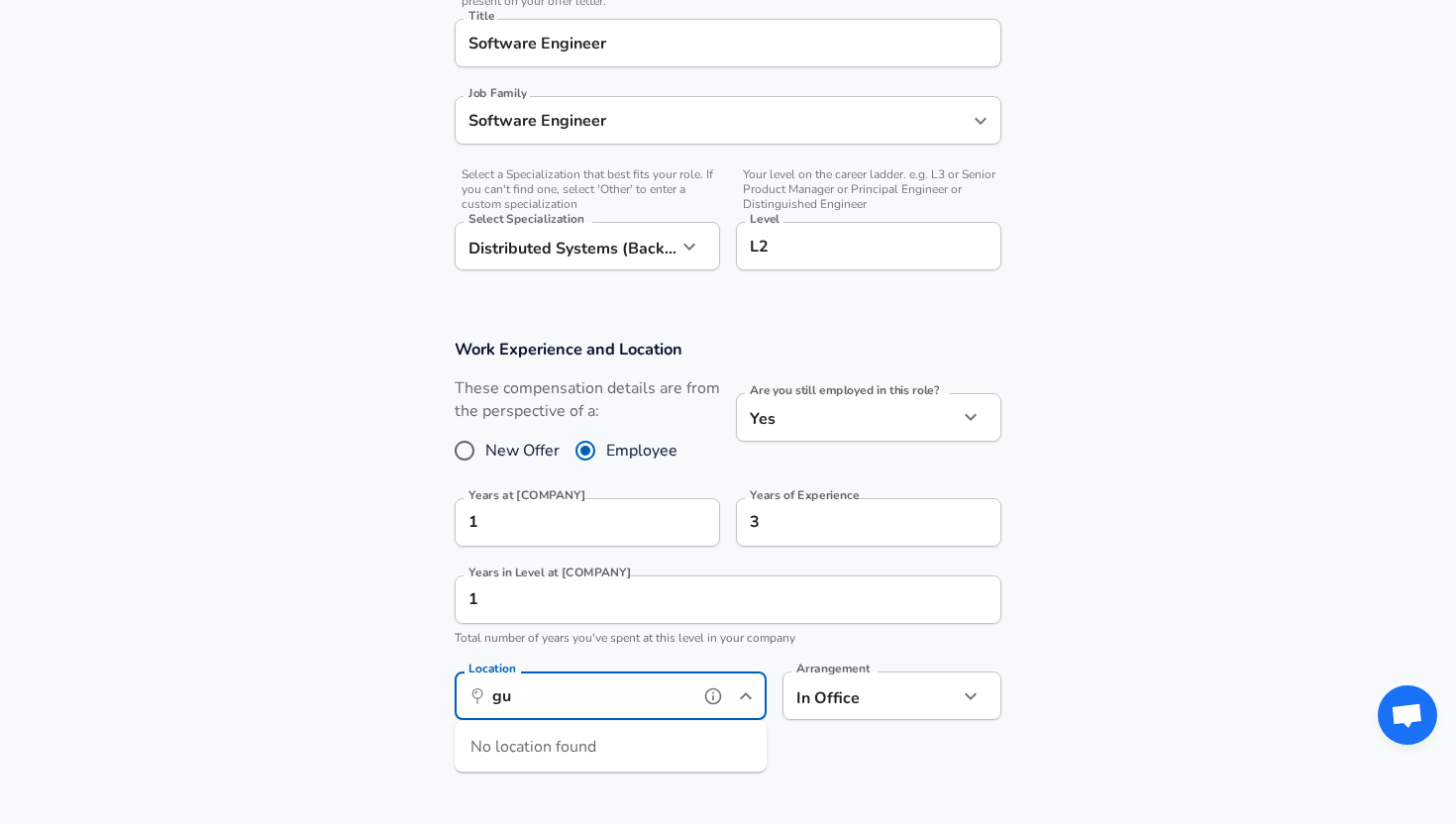 type on "g" 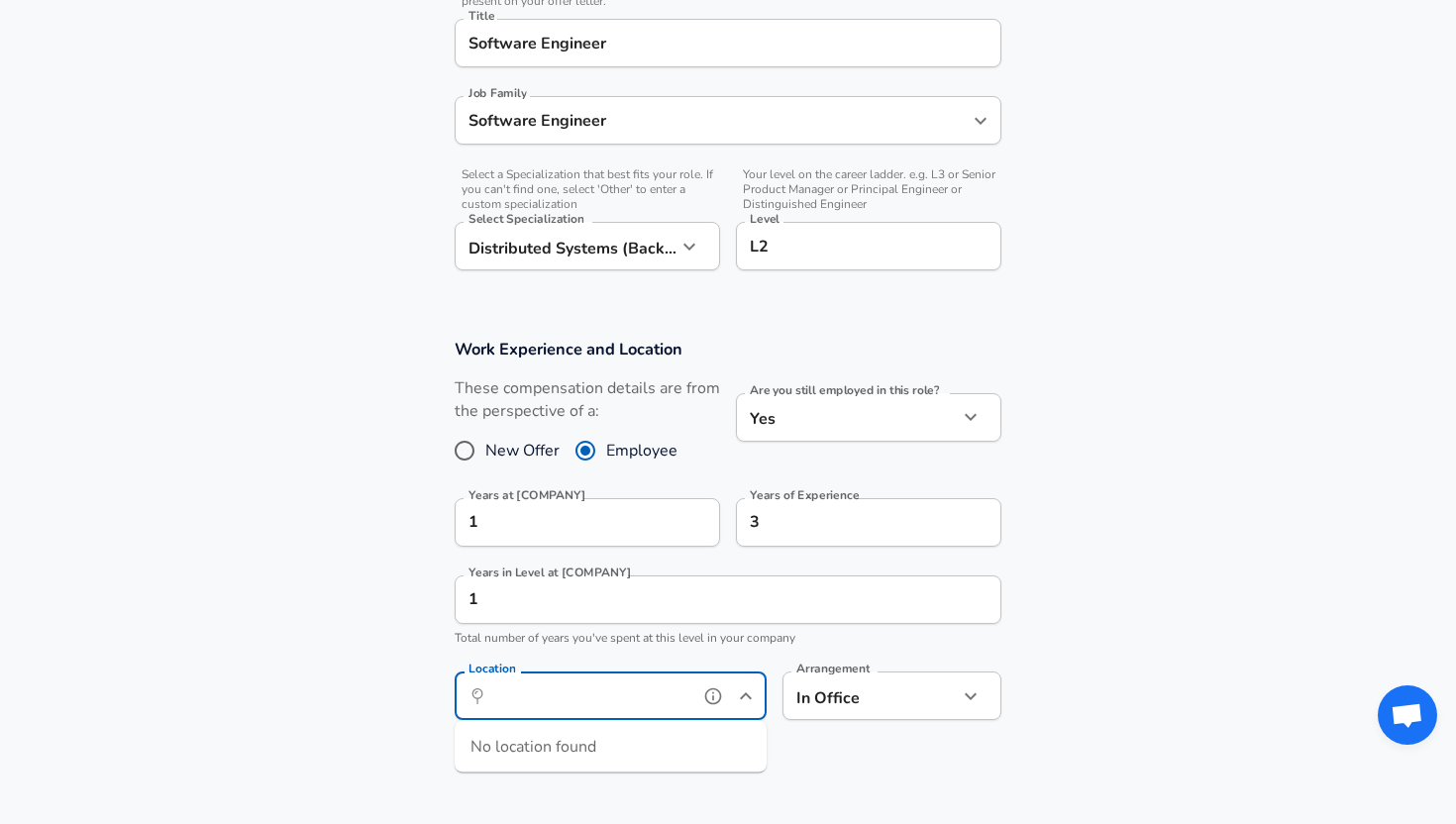 scroll, scrollTop: 0, scrollLeft: 0, axis: both 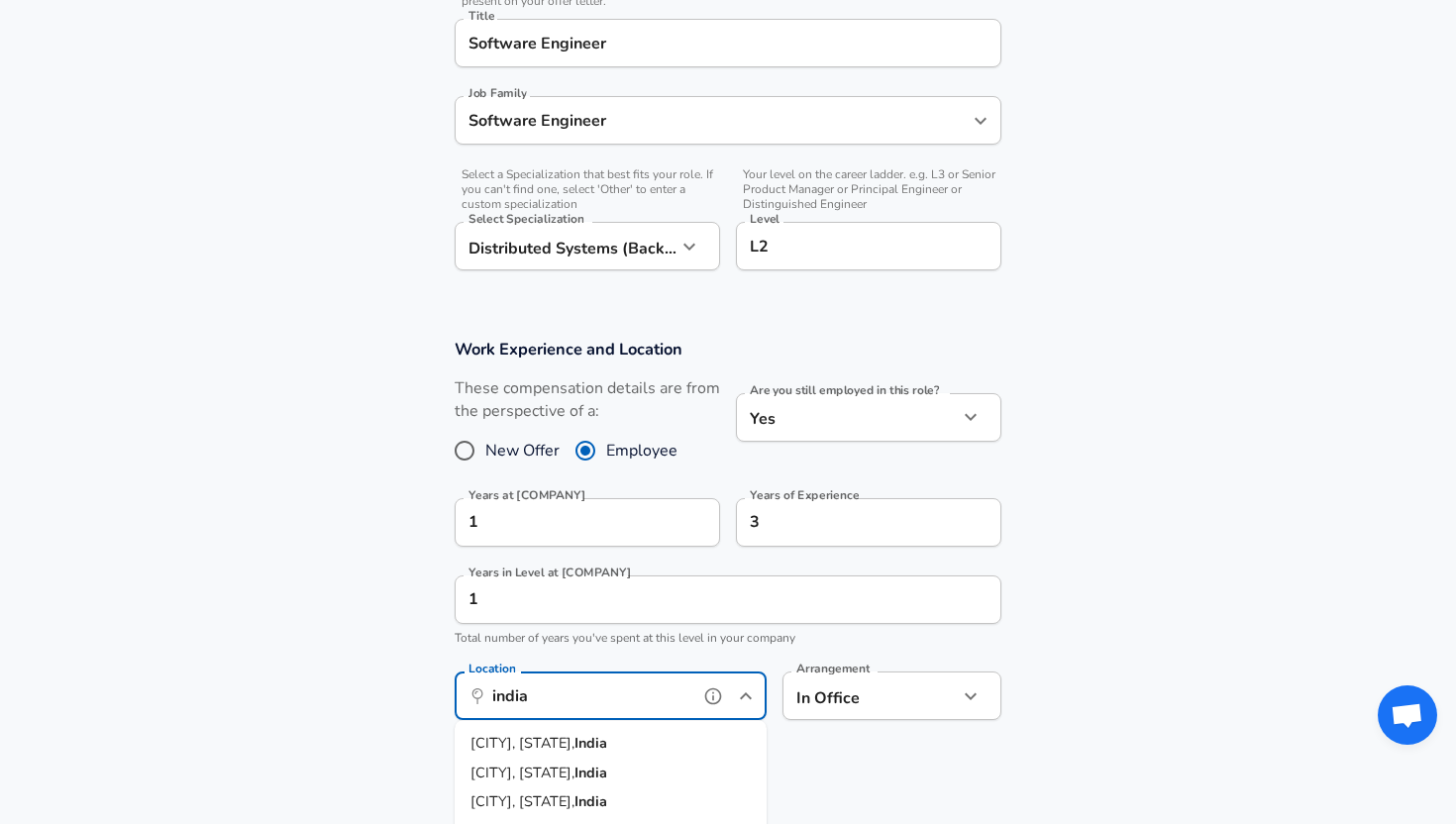 click on "[CITY], [STATE], [COUNTRY]" at bounding box center [610, 744] 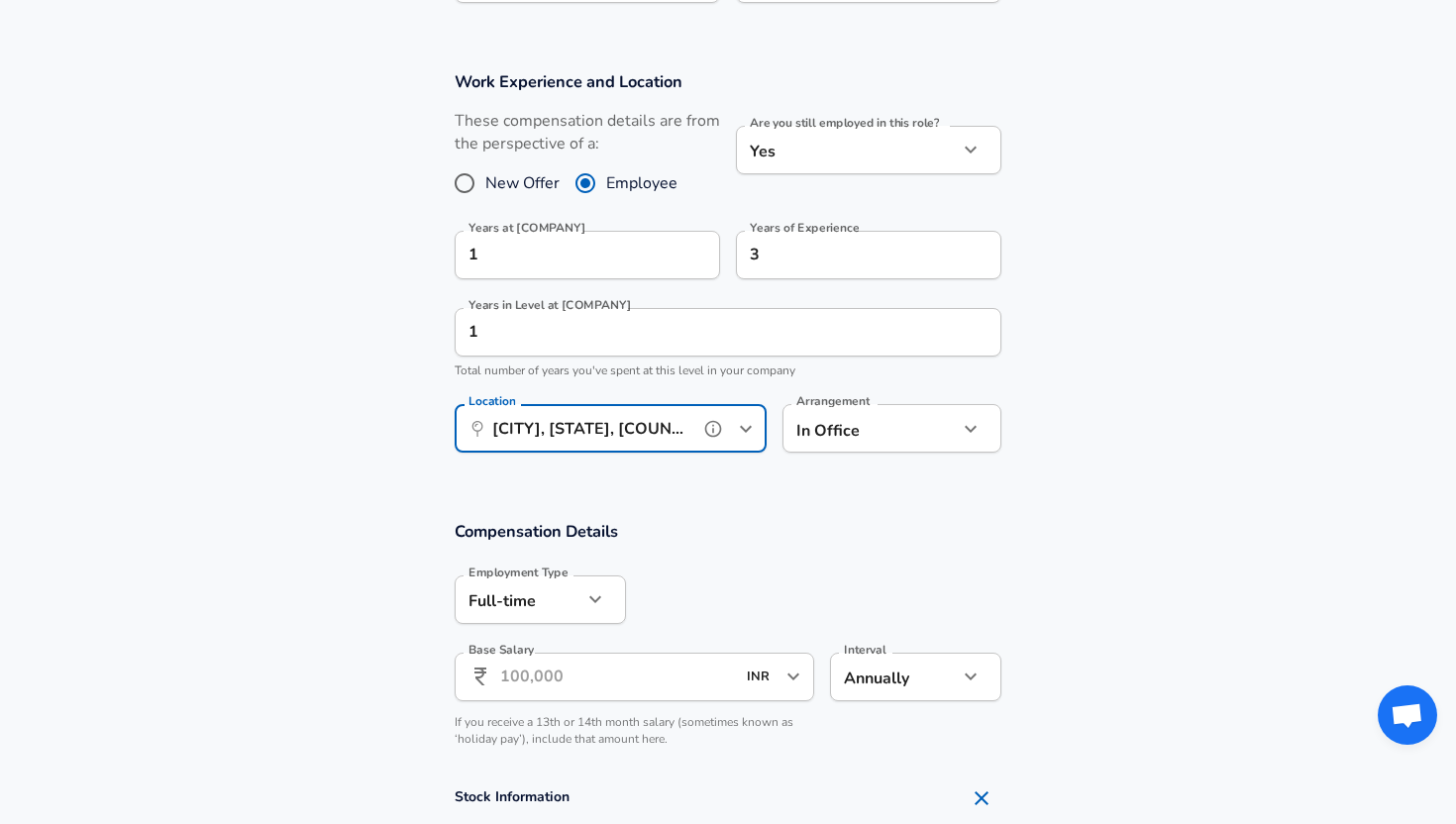 scroll, scrollTop: 810, scrollLeft: 0, axis: vertical 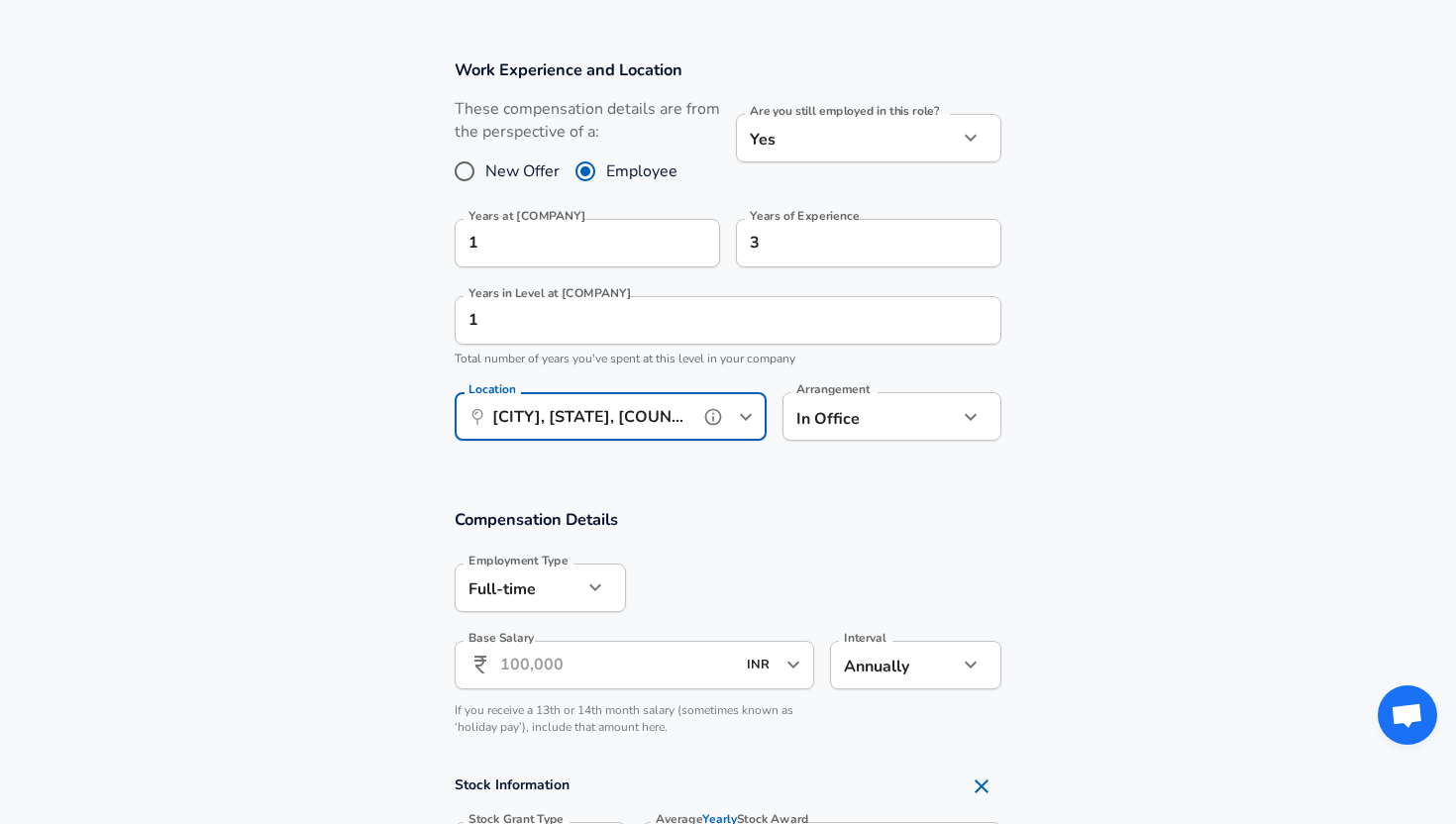 type on "[CITY], [STATE], [COUNTRY]" 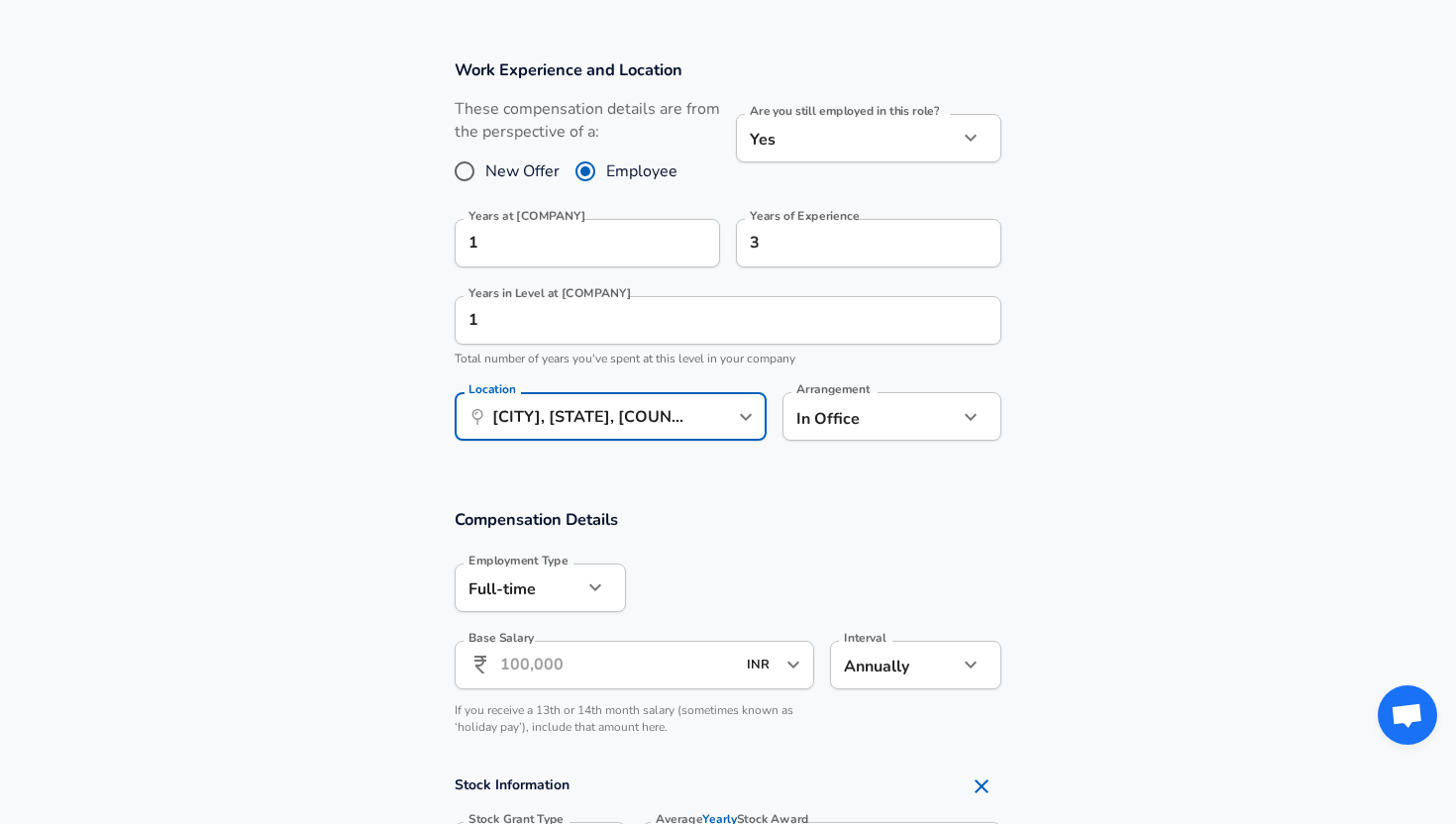 click on "Base Salary" at bounding box center (617, 665) 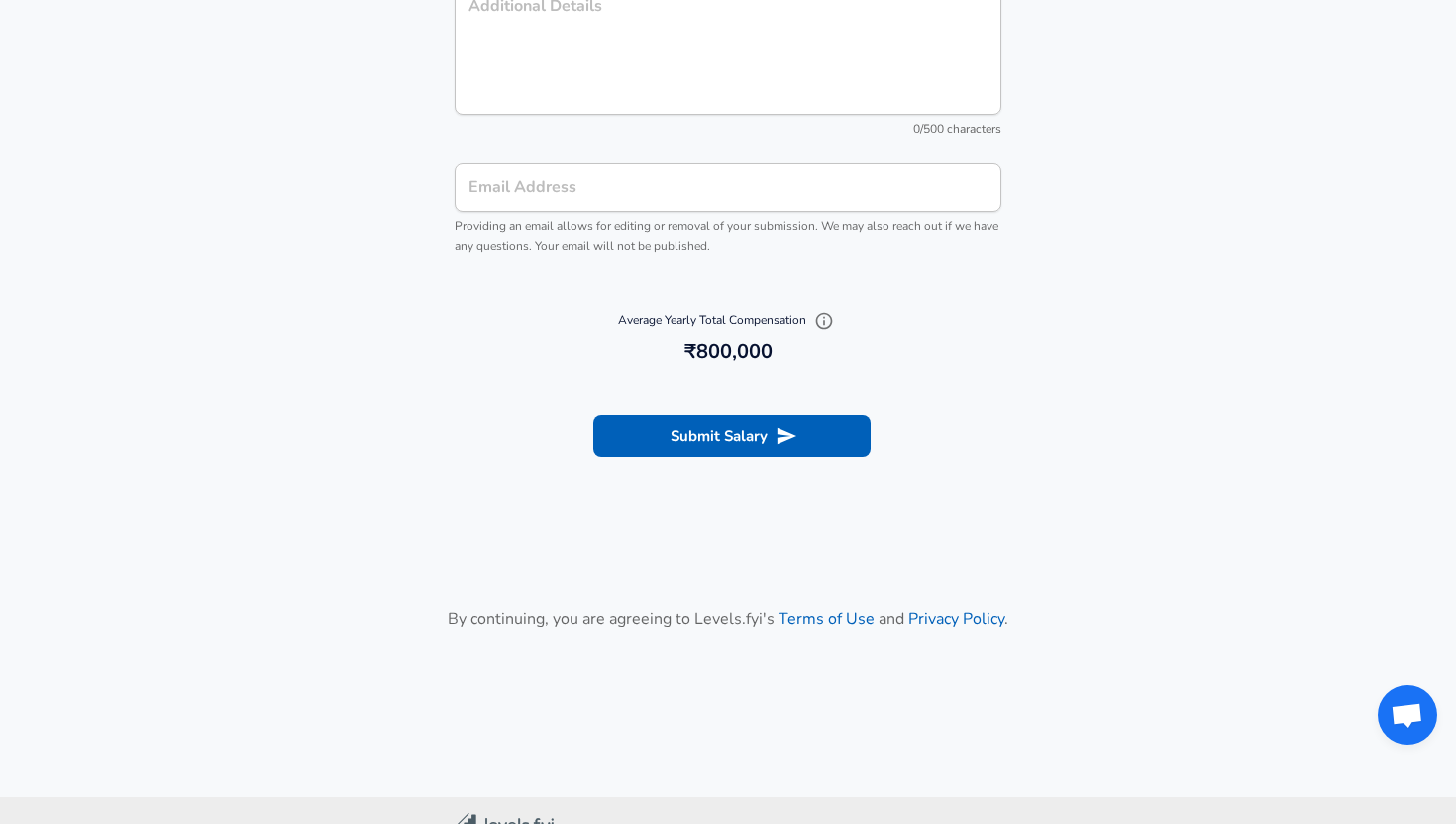 scroll, scrollTop: 2355, scrollLeft: 0, axis: vertical 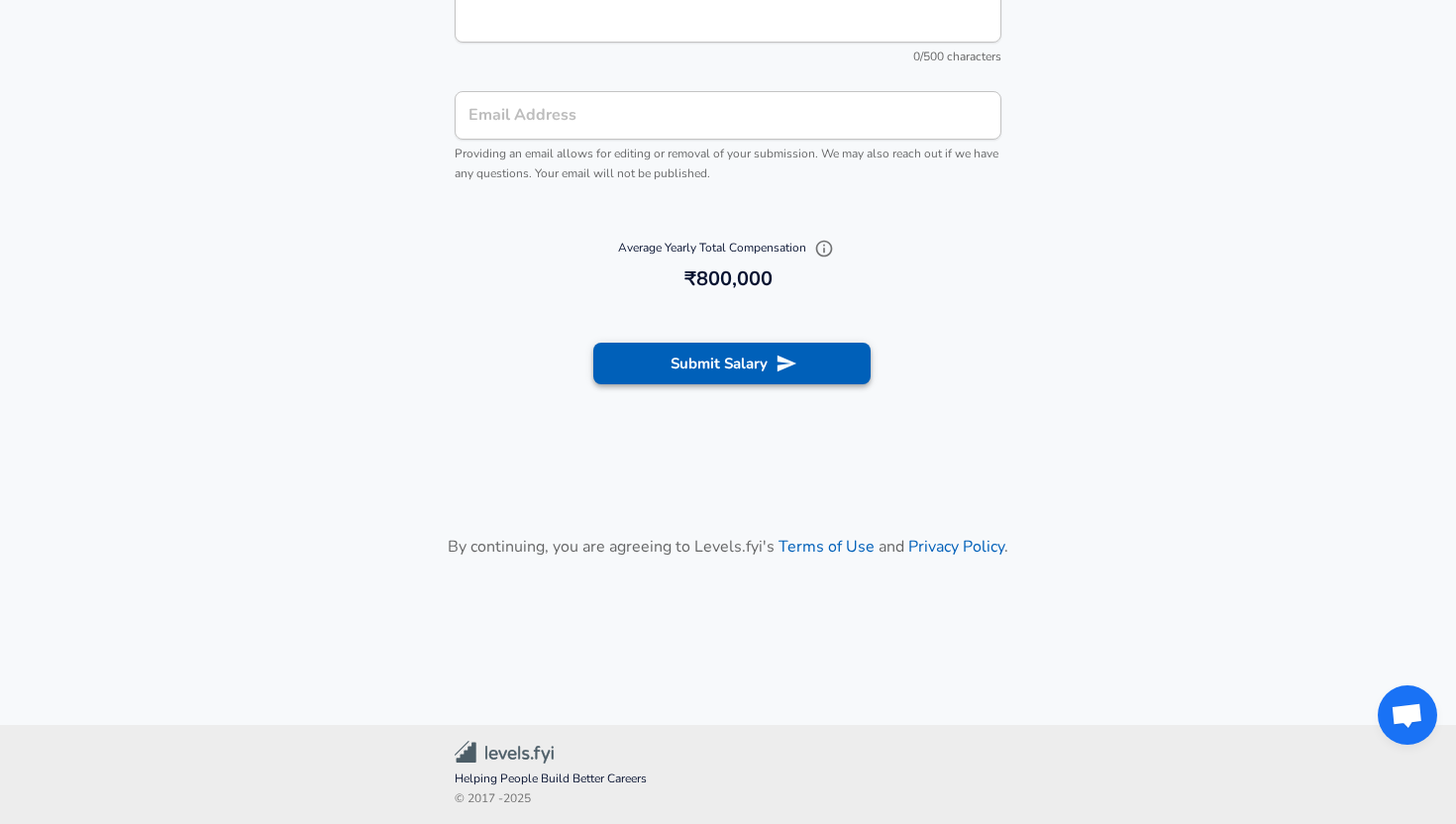 type on "8,00,000" 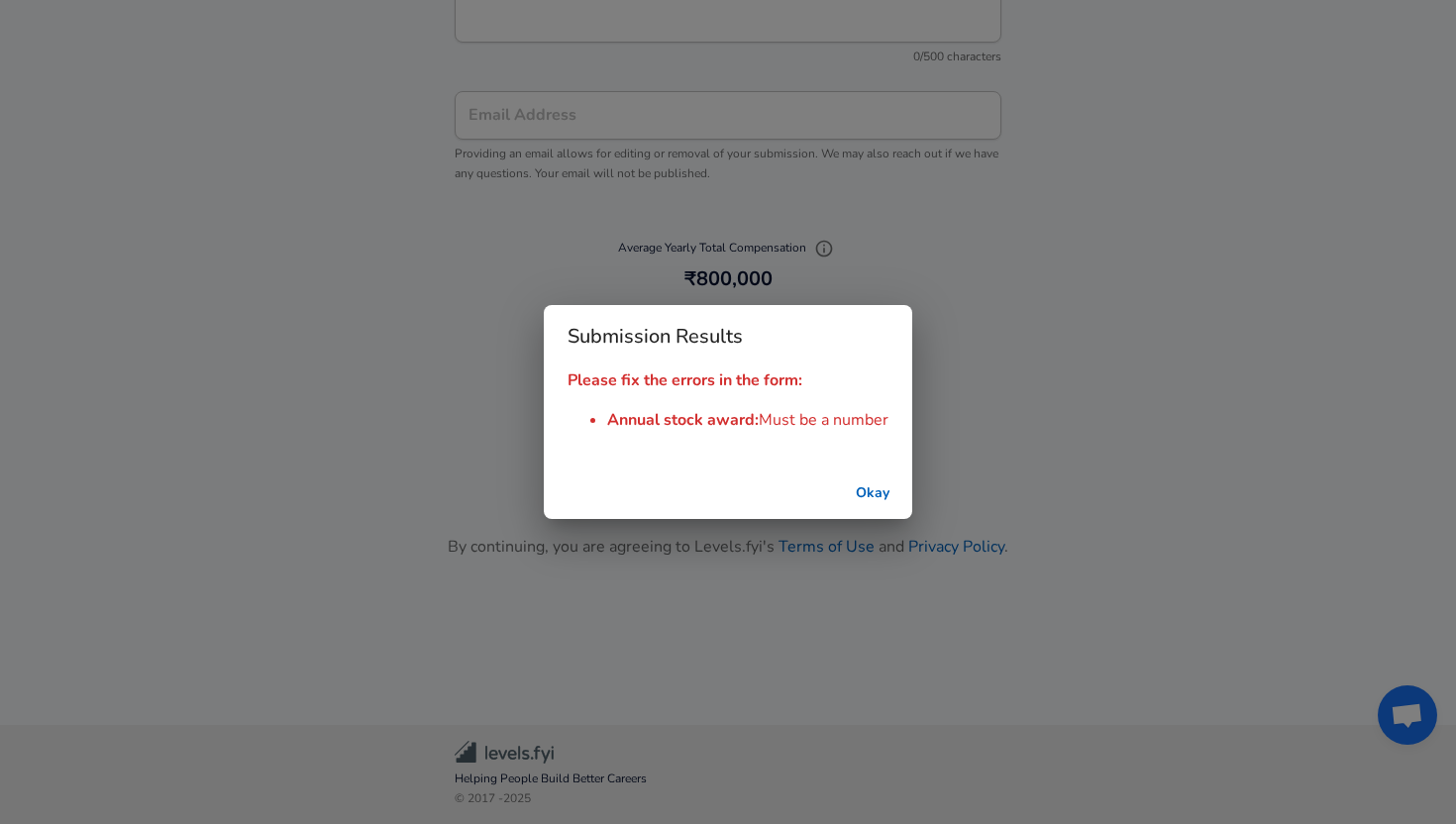 click on "Okay" at bounding box center (873, 493) 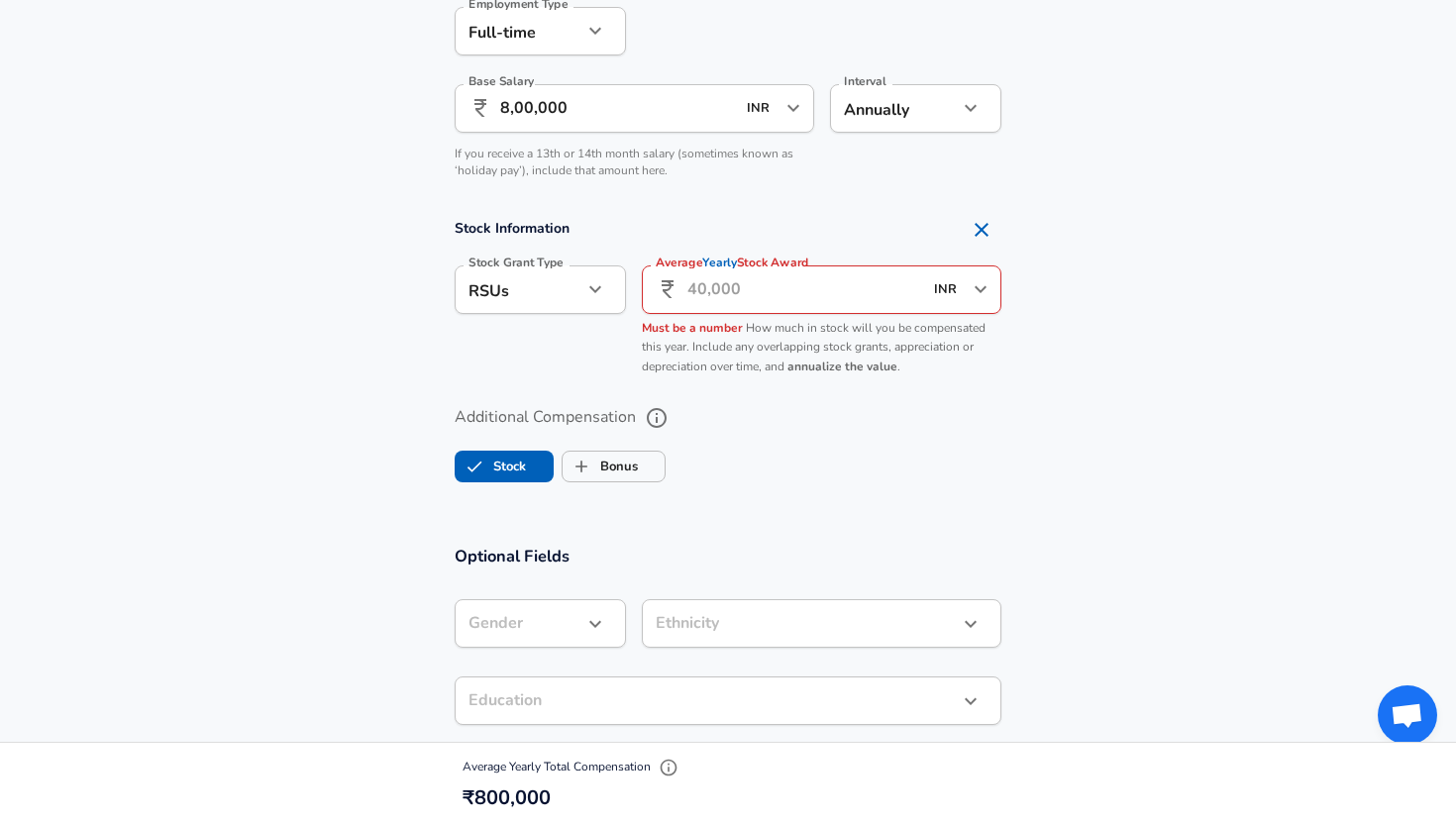 scroll, scrollTop: 1353, scrollLeft: 0, axis: vertical 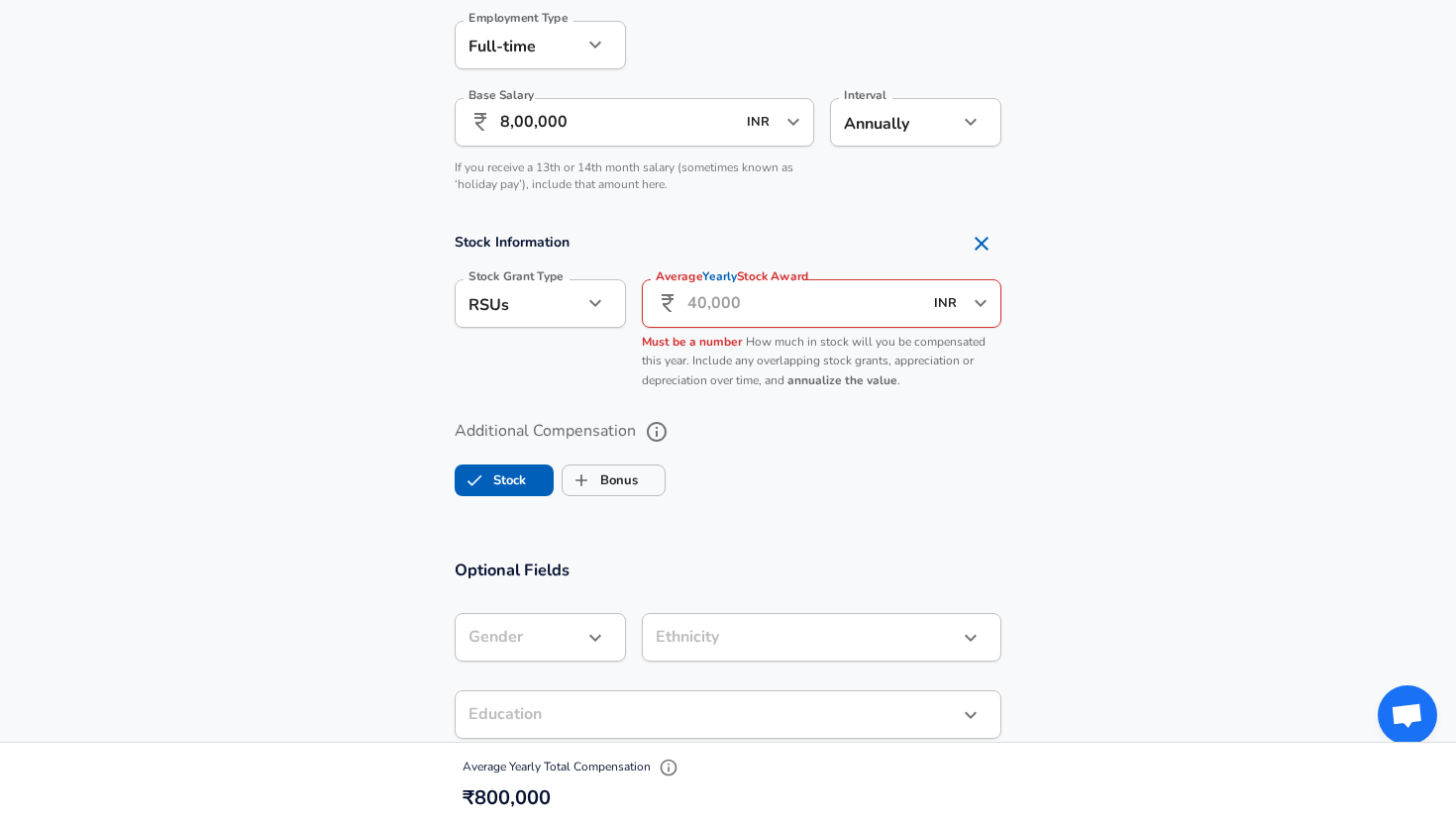 click 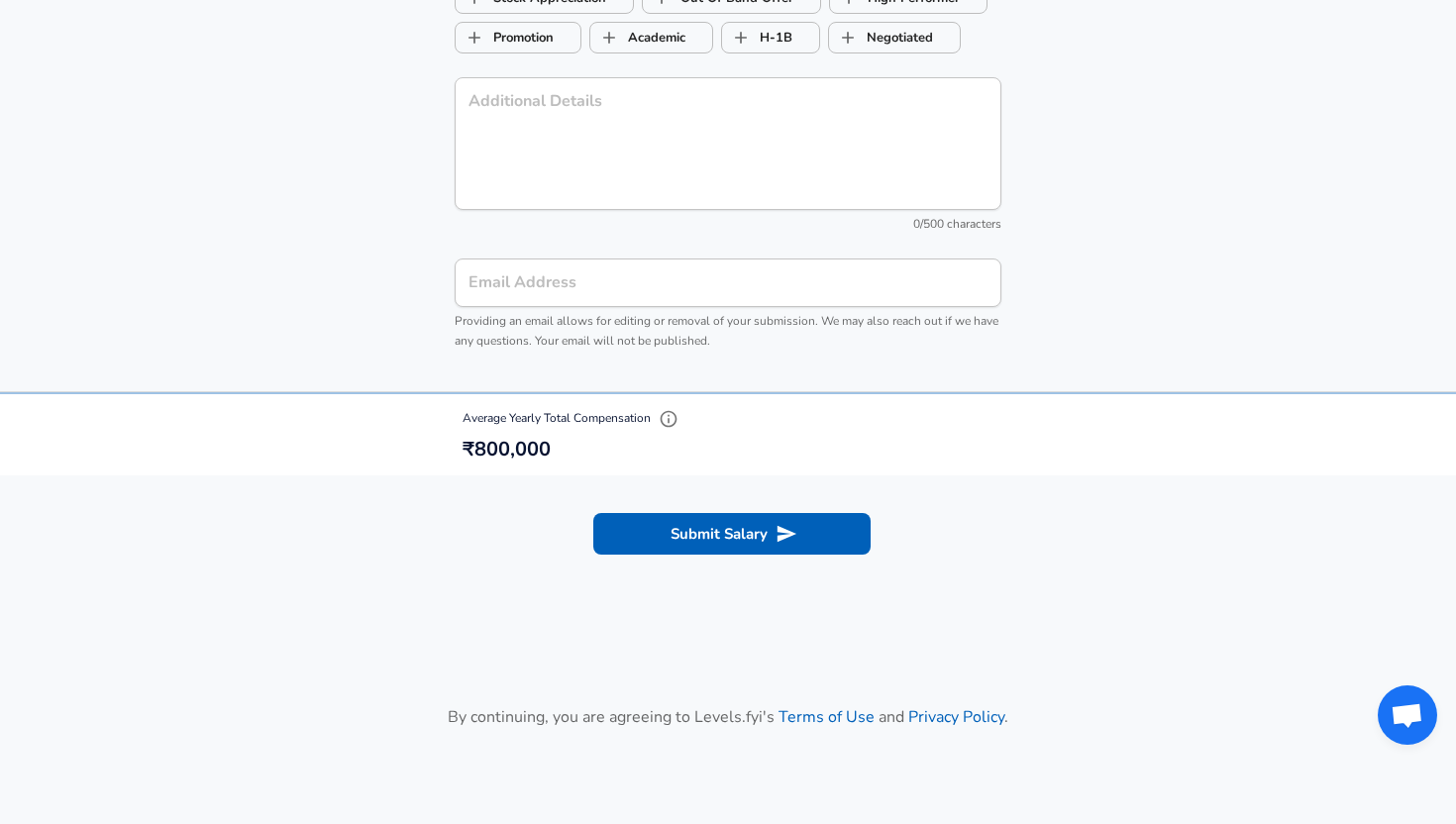 scroll, scrollTop: 2161, scrollLeft: 0, axis: vertical 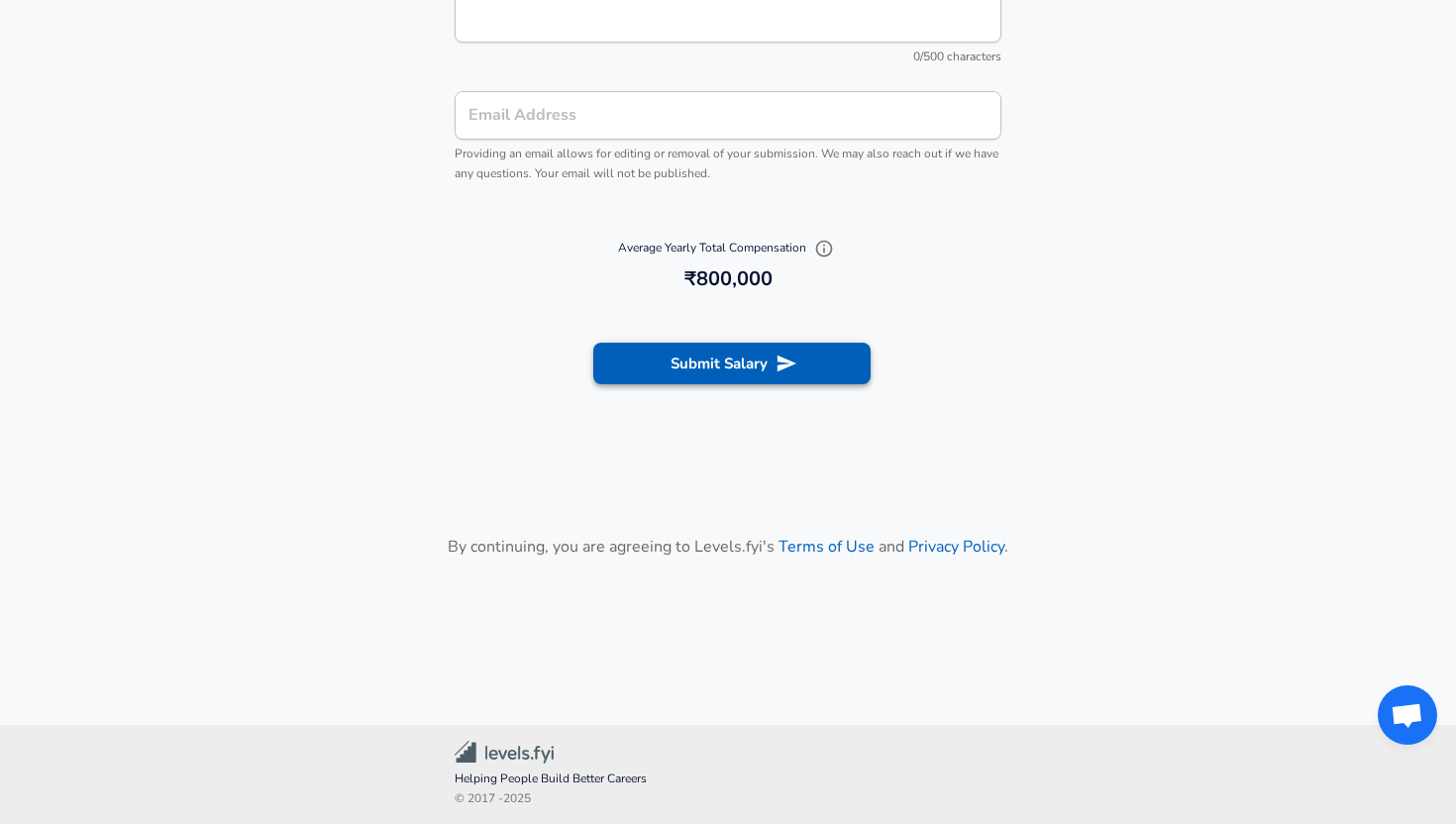 click 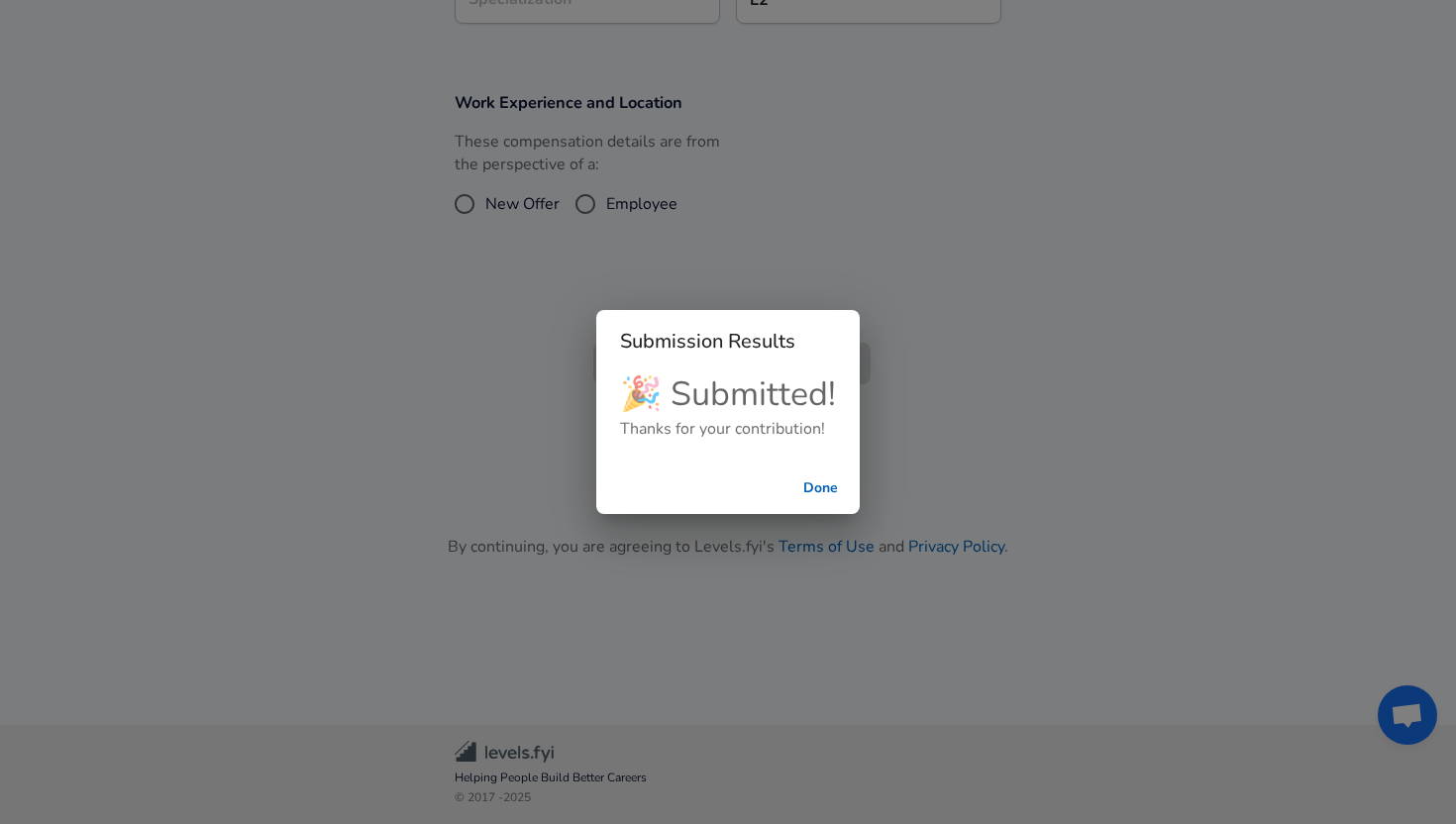 checkbox on "false" 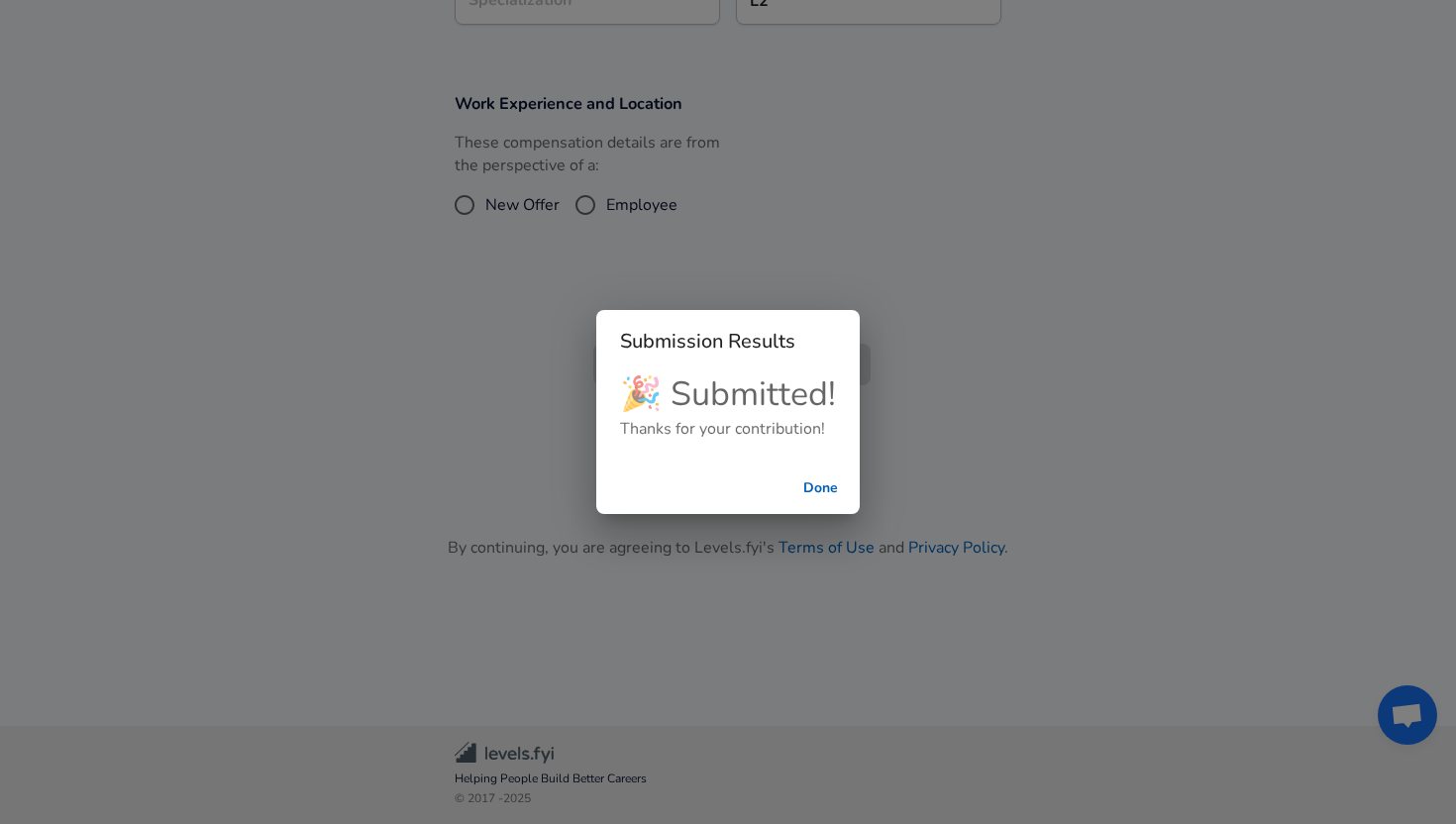 click on "Done" at bounding box center (820, 488) 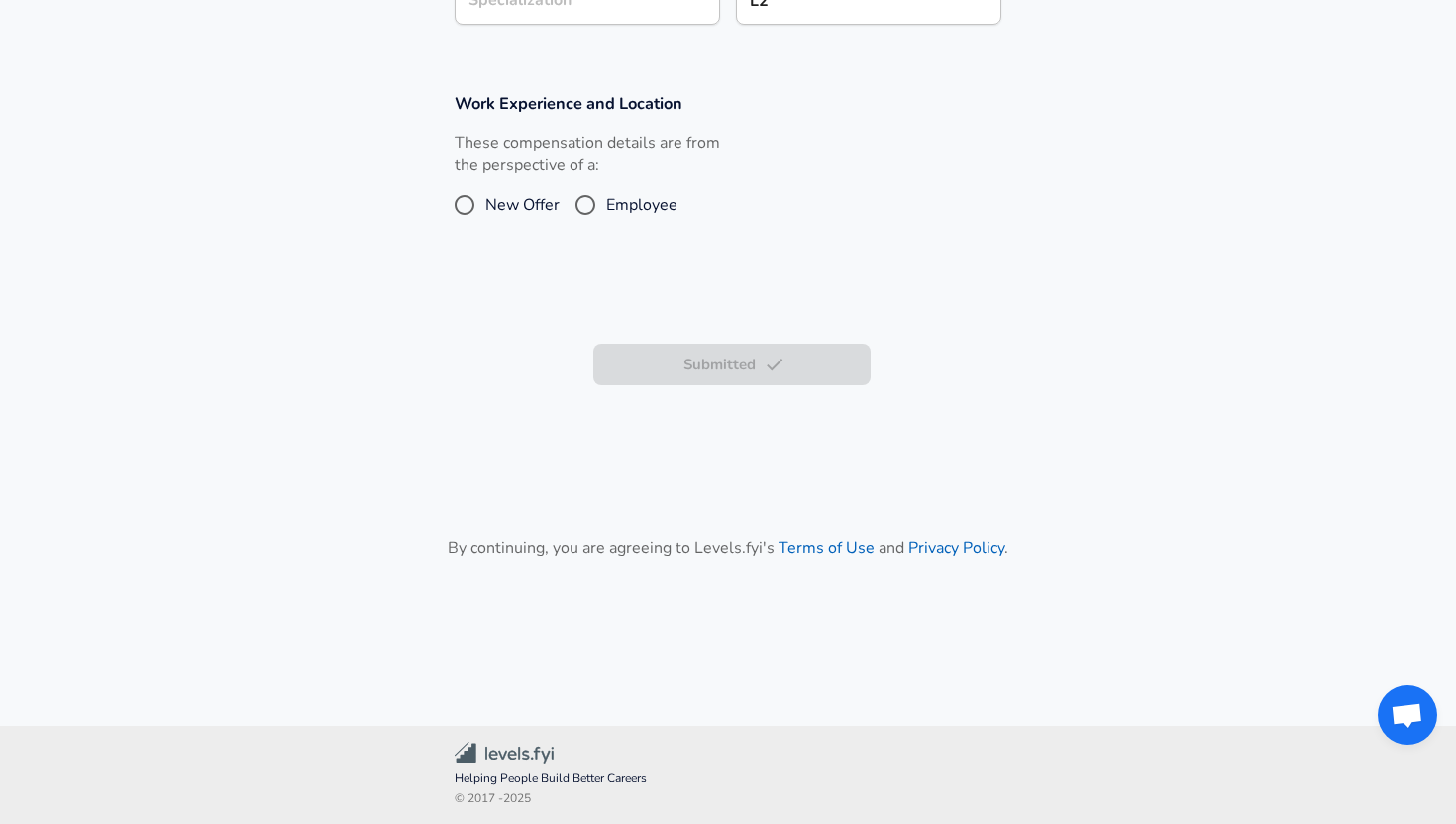 scroll, scrollTop: 622, scrollLeft: 0, axis: vertical 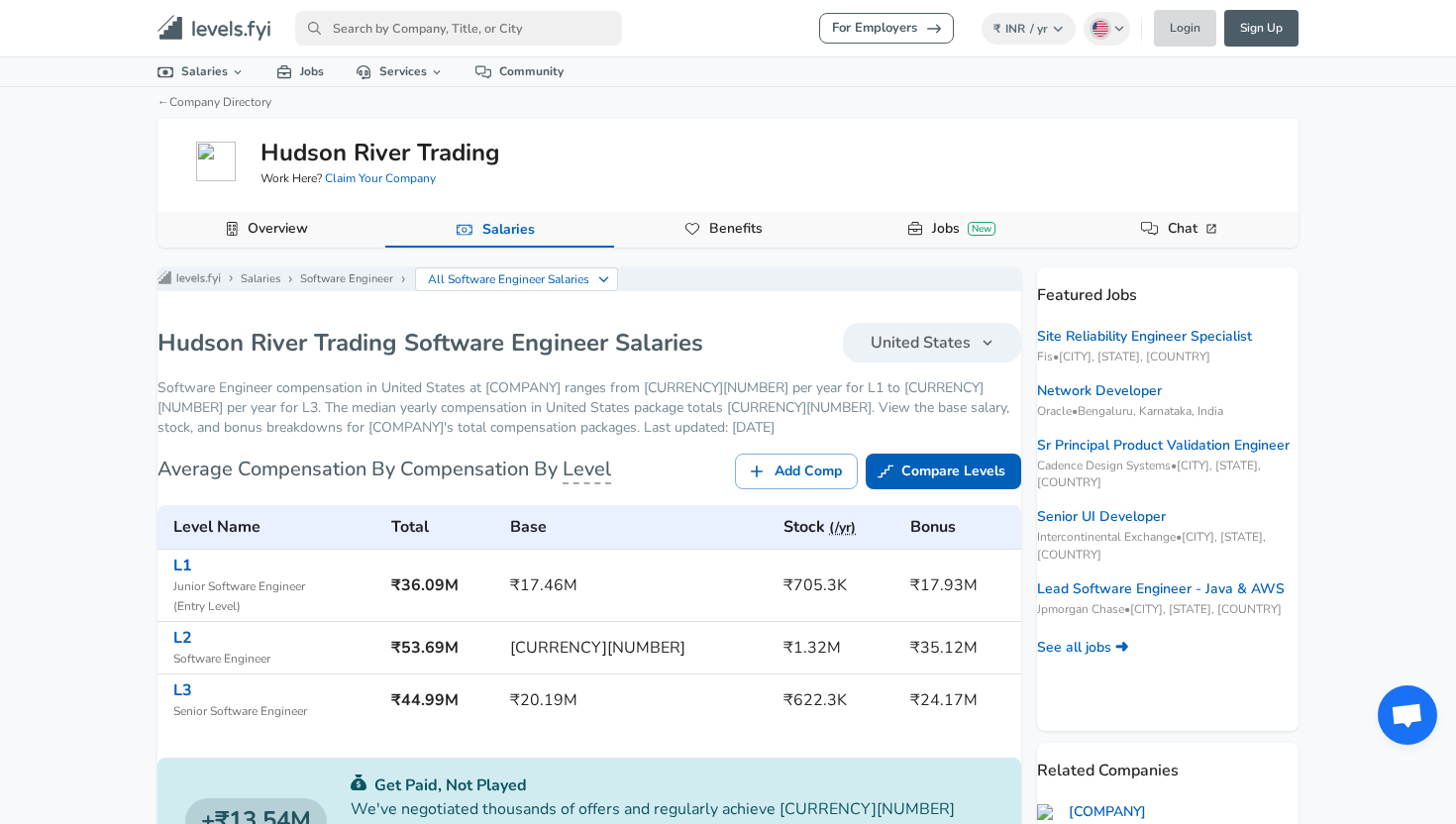 click on "Login" at bounding box center (1185, 28) 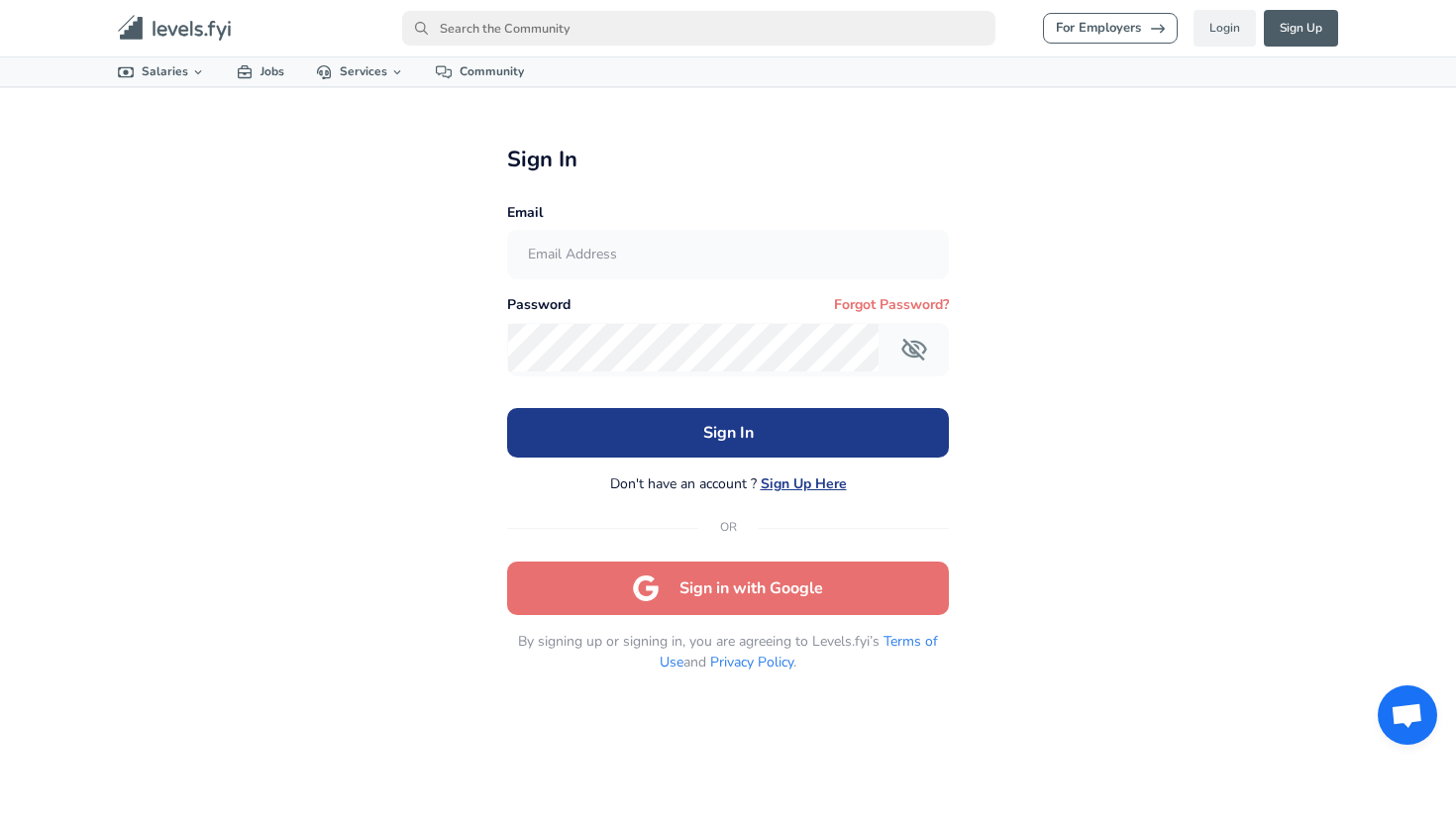 click at bounding box center [727, 255] 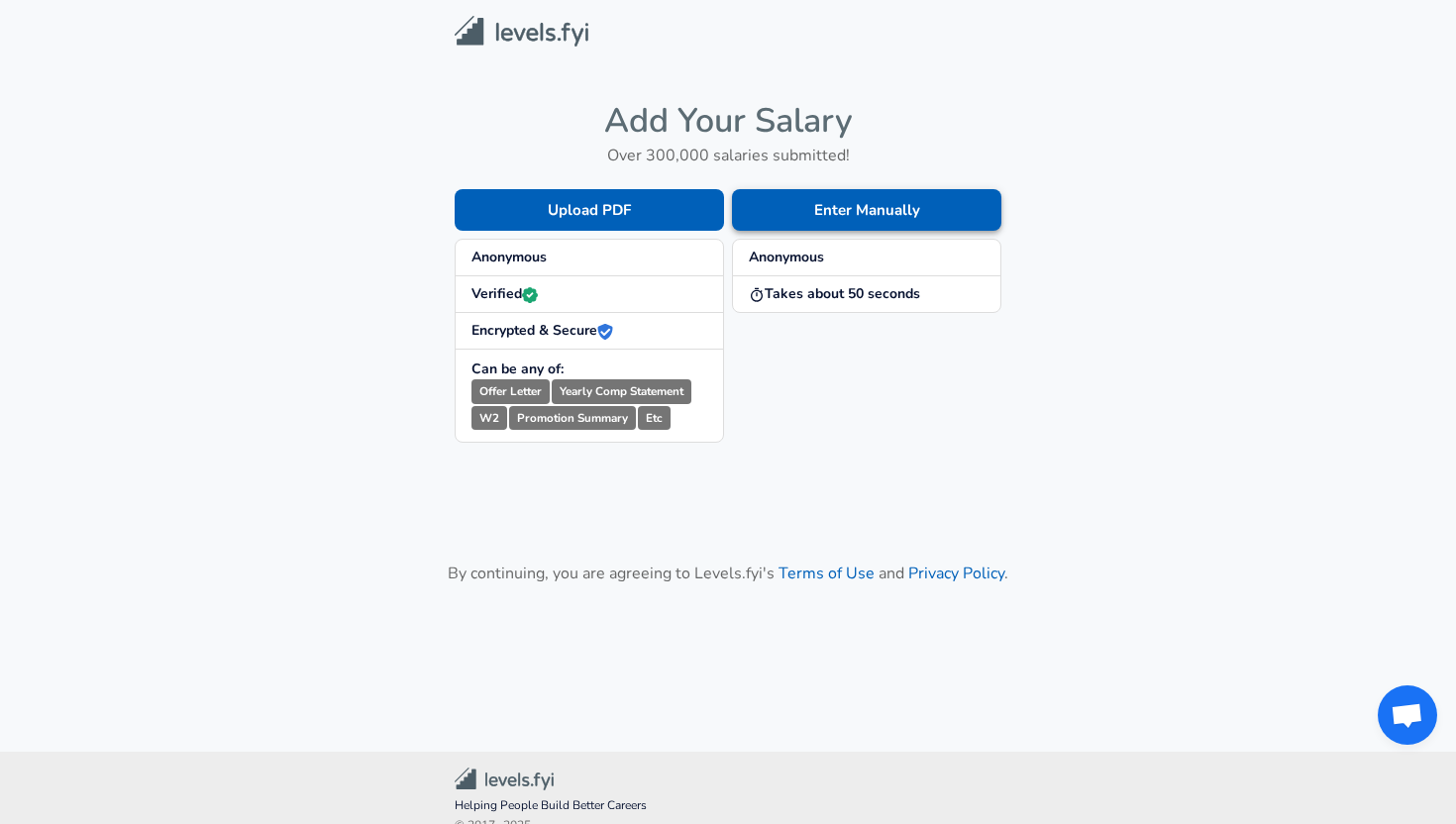 scroll, scrollTop: 0, scrollLeft: 0, axis: both 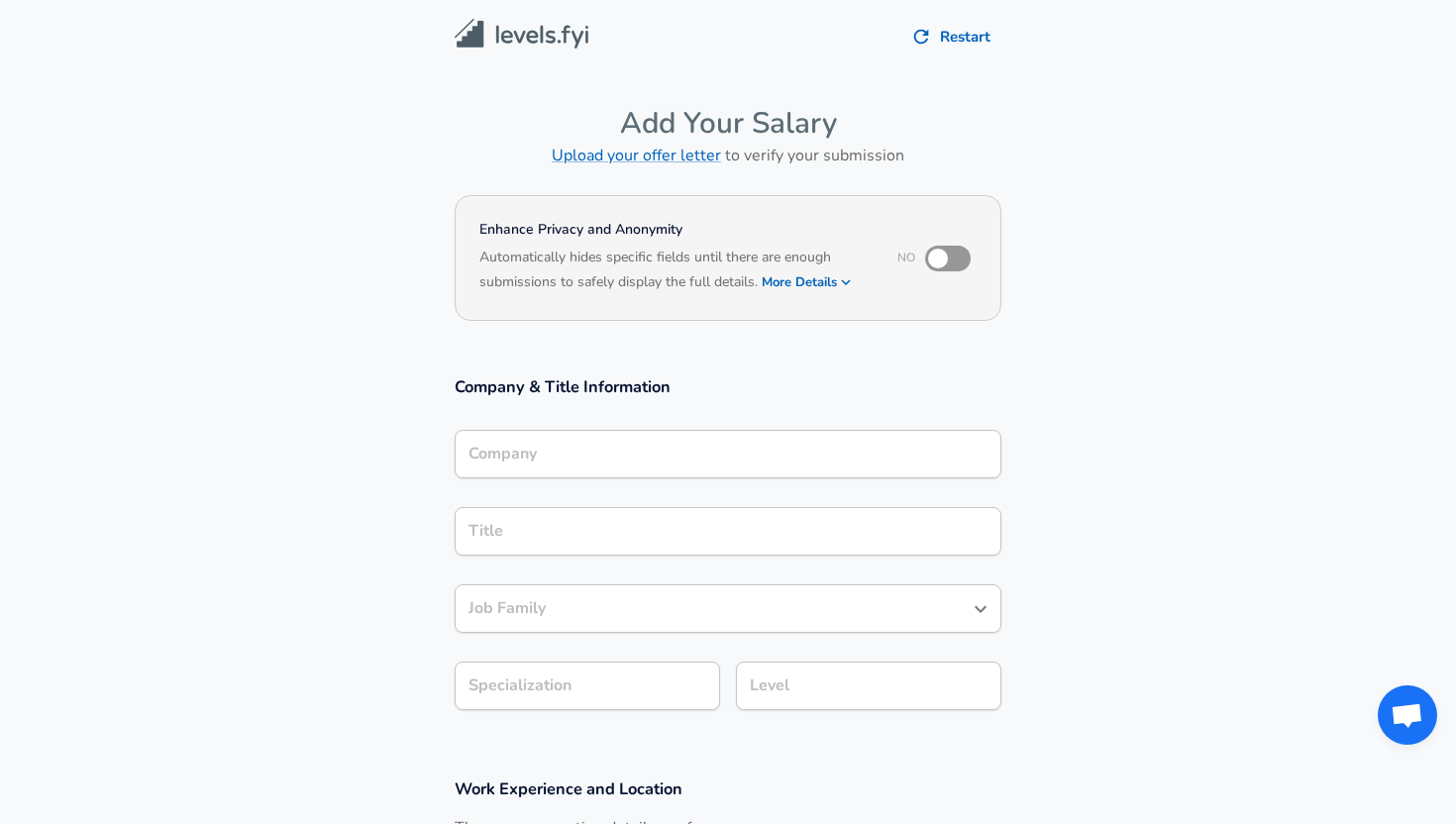 click at bounding box center [938, 258] 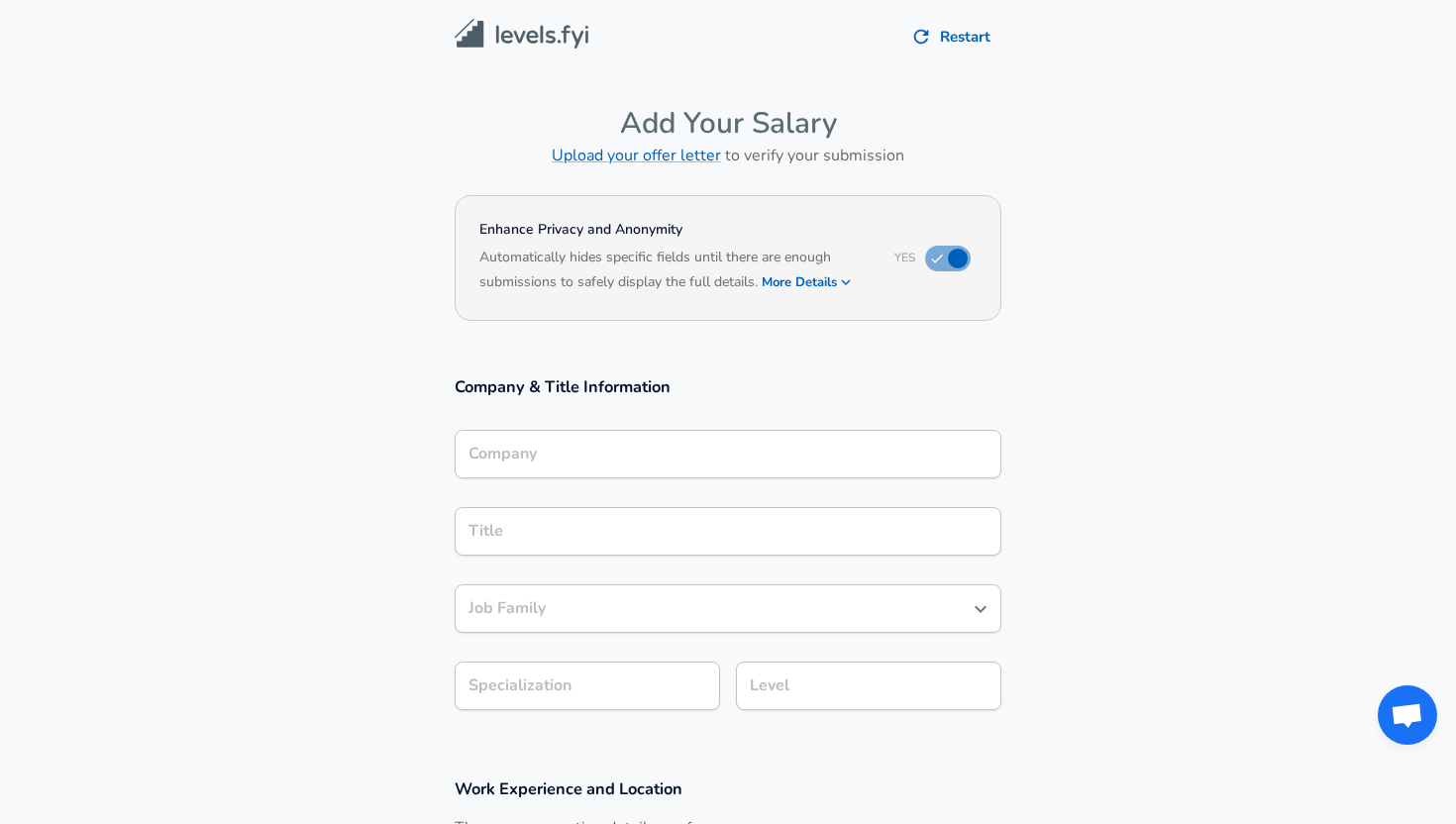 click on "Company" at bounding box center (728, 454) 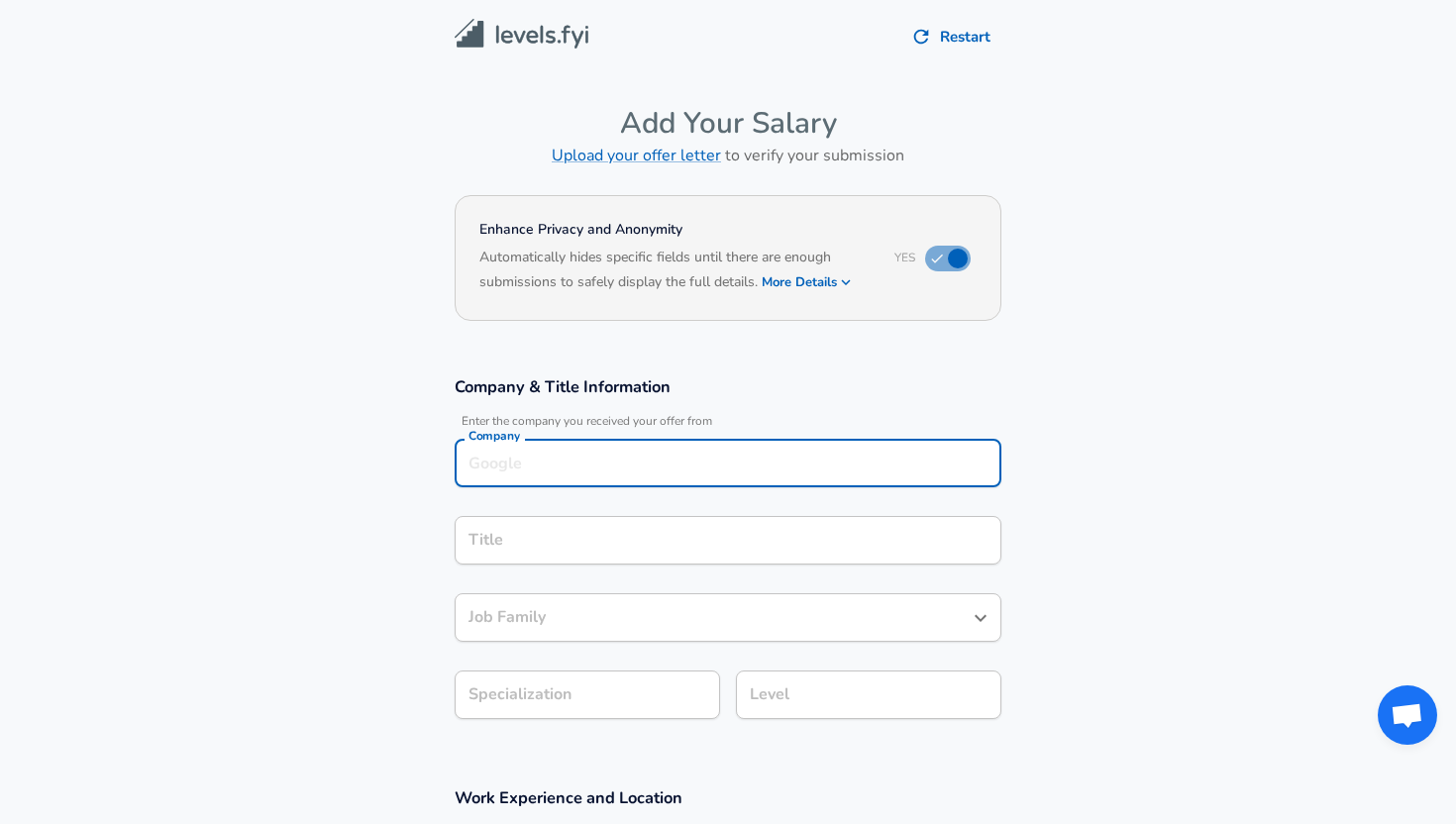 scroll, scrollTop: 20, scrollLeft: 0, axis: vertical 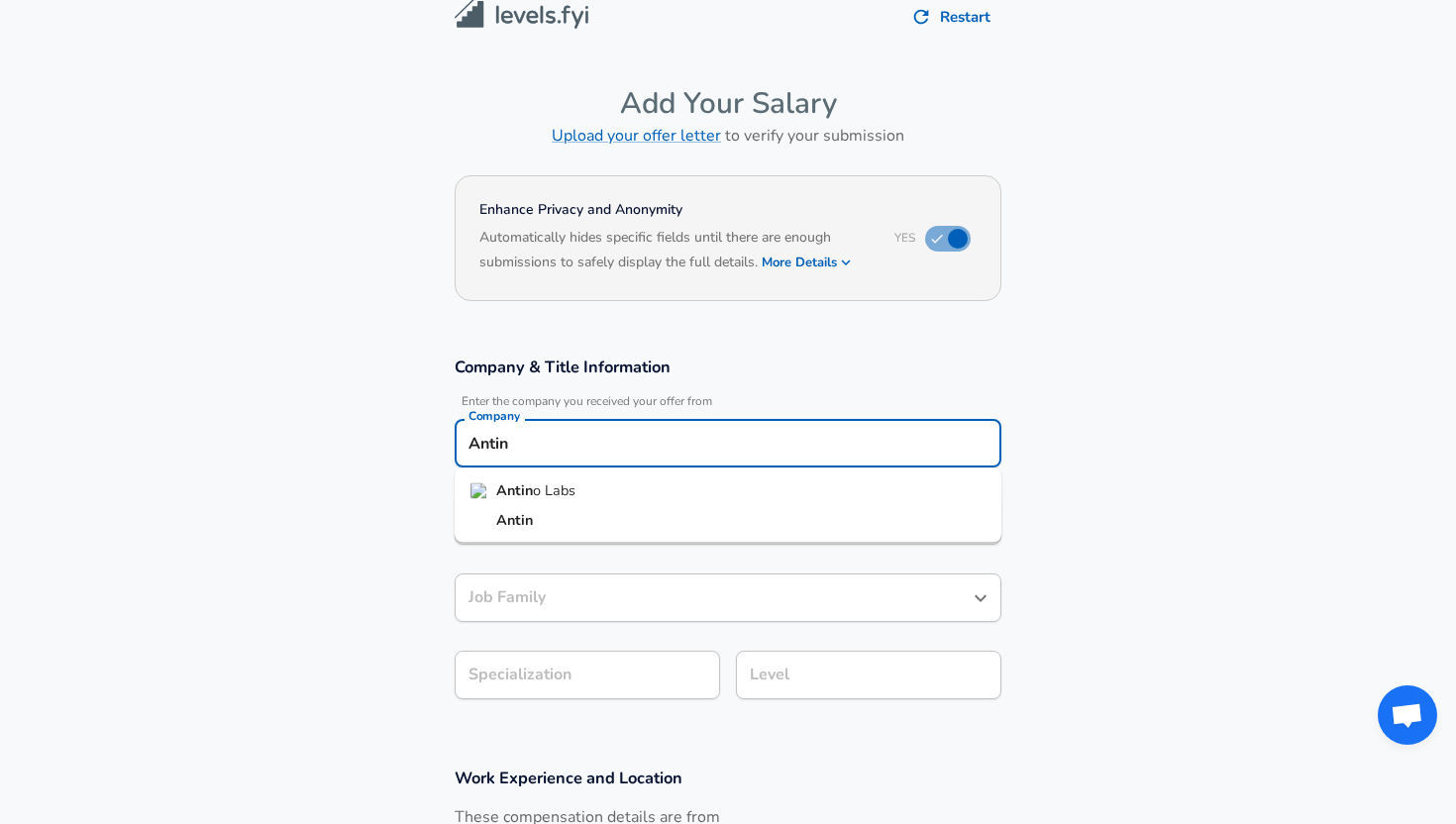 click on "Antin o Labs" at bounding box center (728, 491) 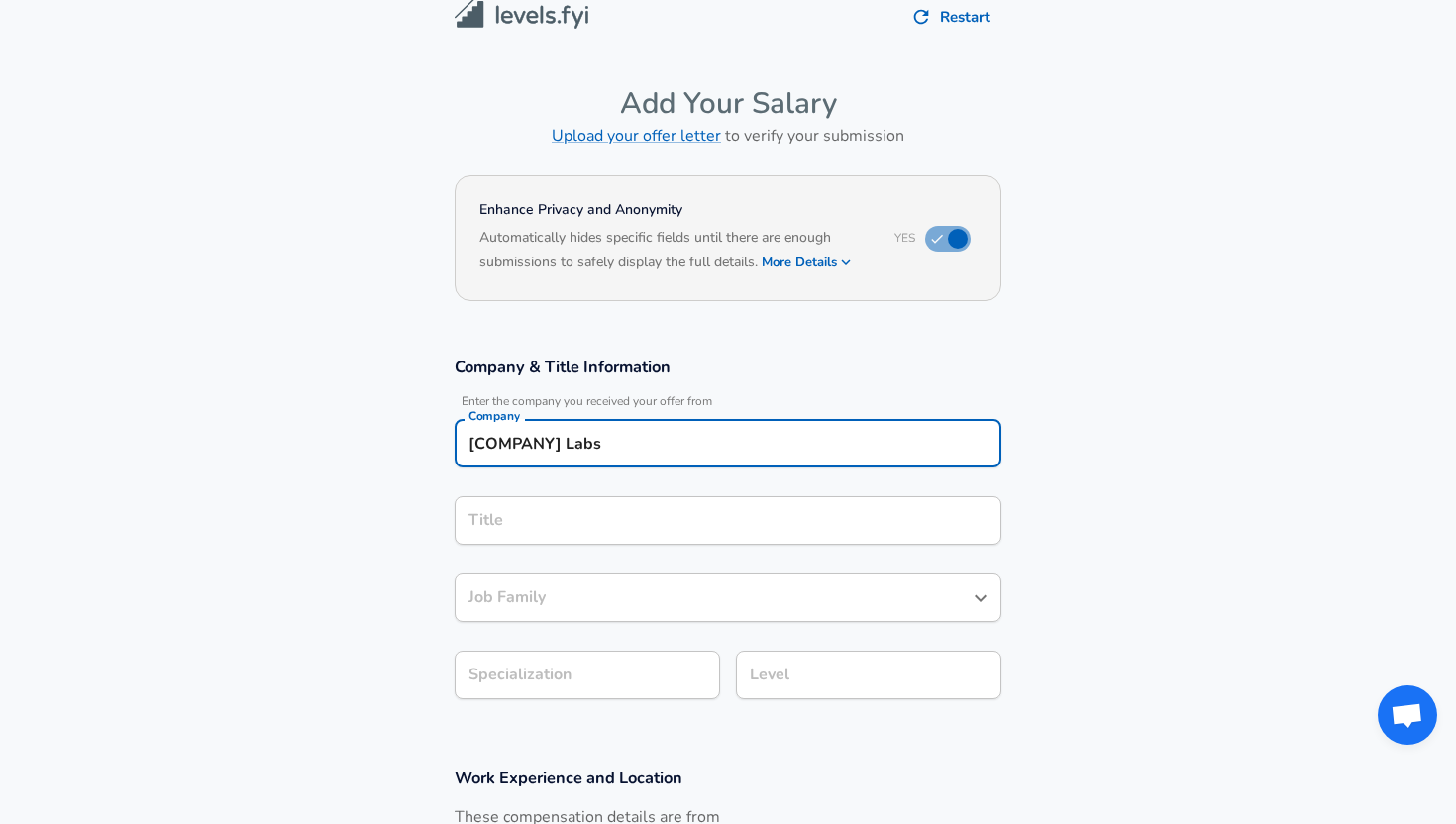 type on "[COMPANY] Labs" 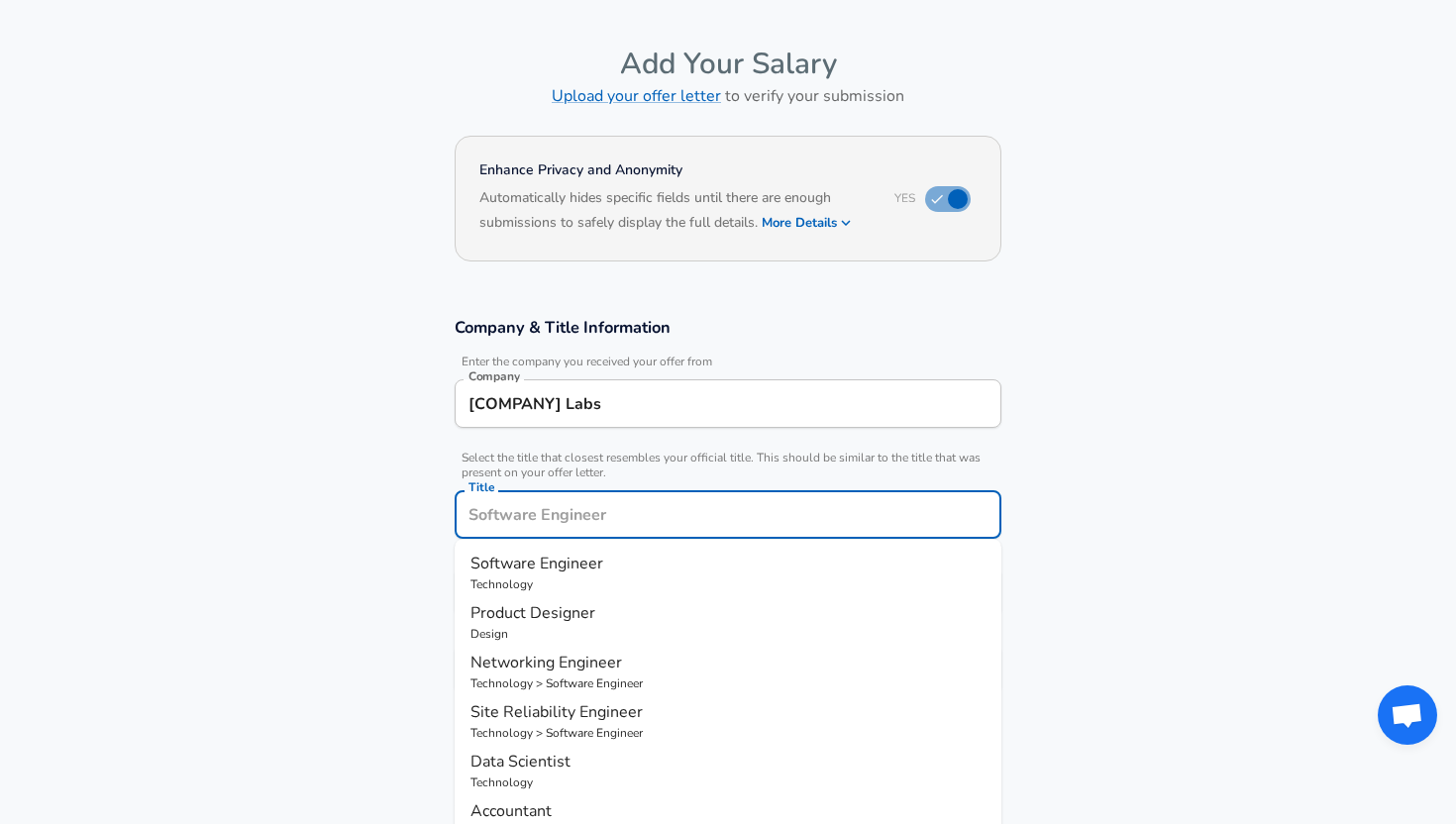 click on "Technology" at bounding box center [728, 584] 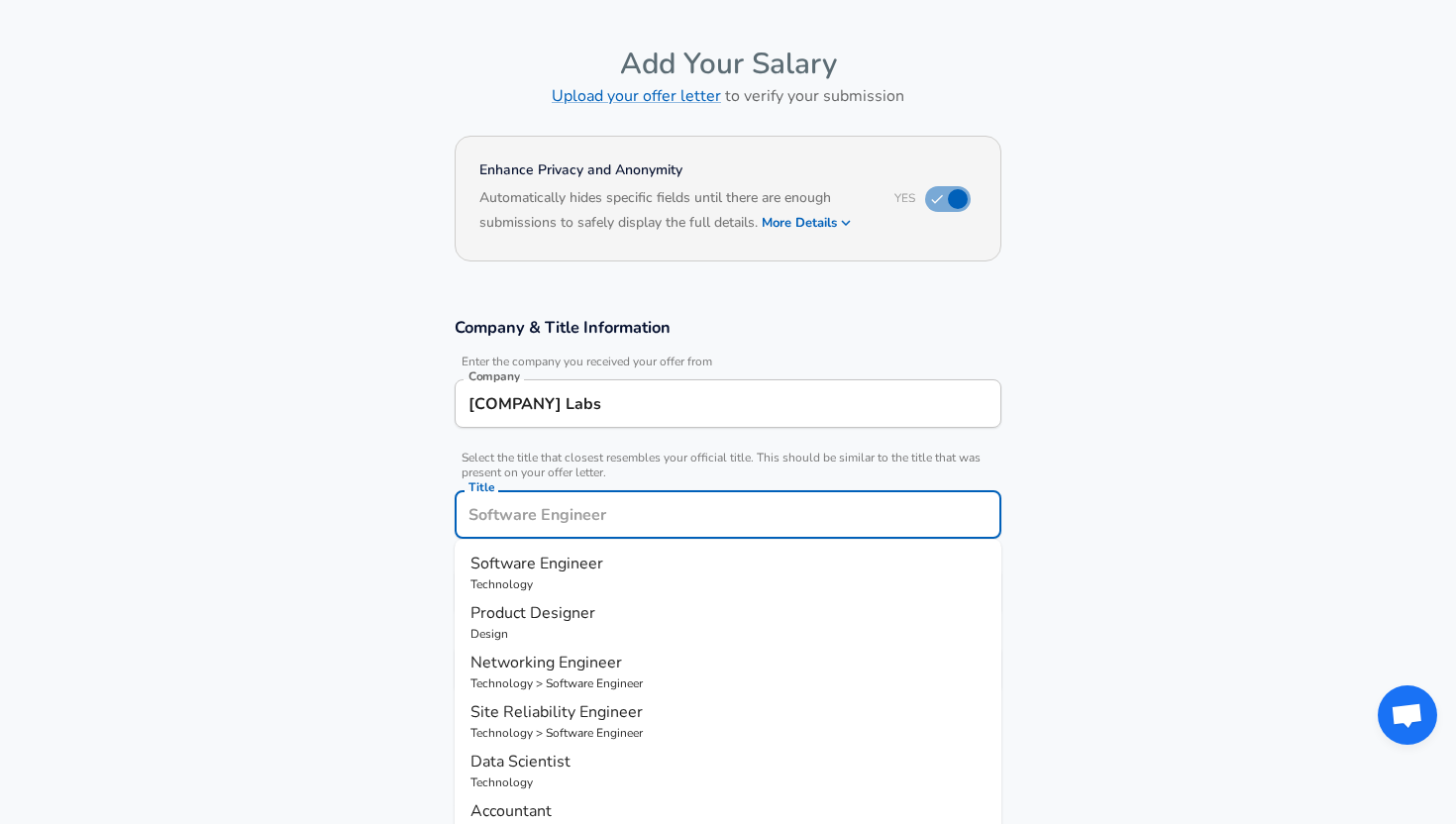 type on "Software Engineer" 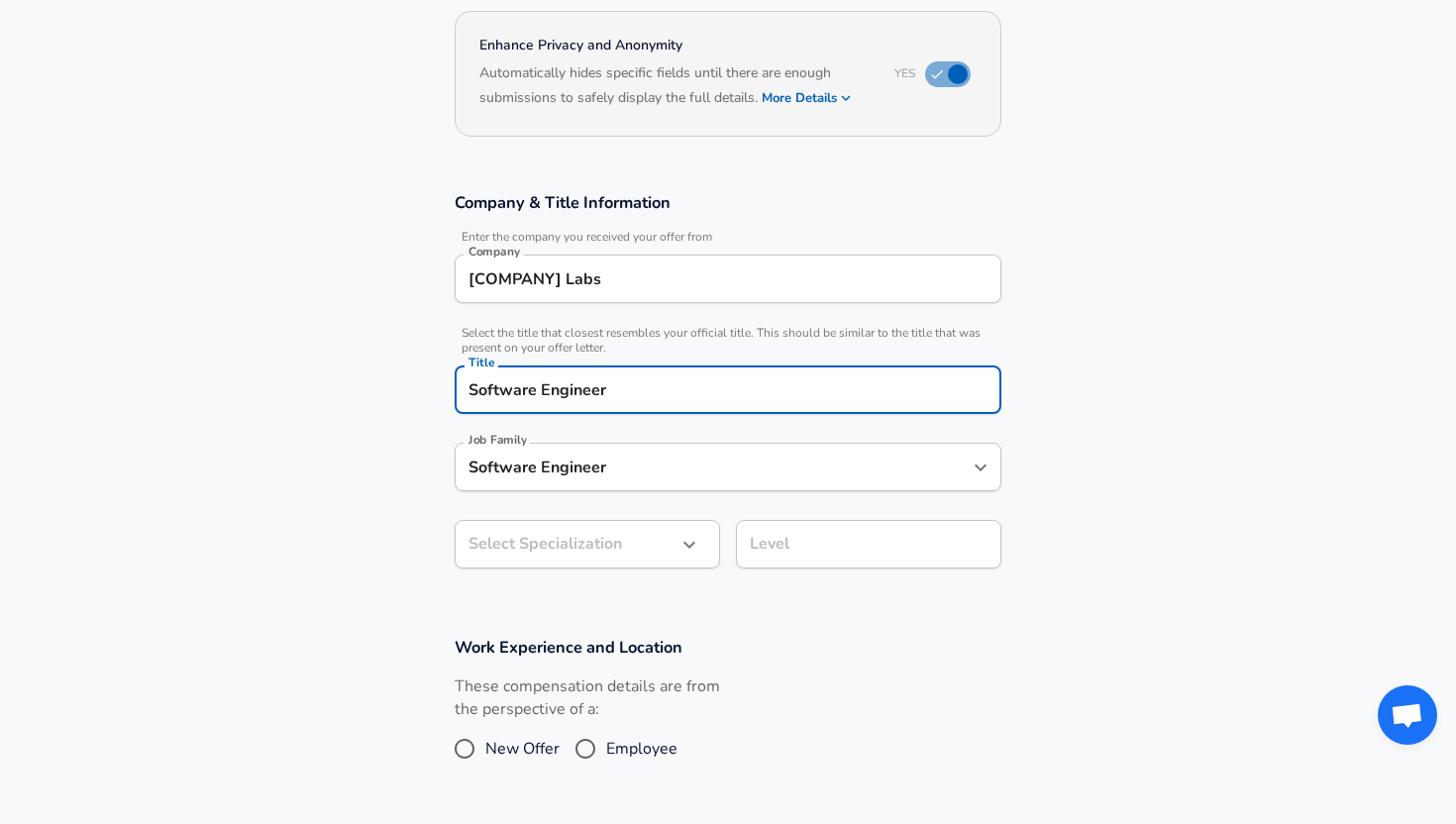 click on "Restart Add Your Salary Upload your offer letter   to verify your submission Enhance Privacy and Anonymity Yes Automatically hides specific fields until there are enough submissions to safely display the full details.   More Details Based on your submission and the data points that we have already collected, we will automatically hide and anonymize specific fields if there aren't enough data points to remain sufficiently anonymous. Company & Title Information   Enter the company you received your offer from Company [COMPANY] Company   Select the title that closest resembles your official title. This should be similar to the title that was present on your offer letter. Title Software Engineer Title Job Family Software Engineer Job Family Select Specialization ​ Select Specialization Level Level Work Experience and Location These compensation details are from the perspective of a: New Offer Employee Submit Salary By continuing, you are agreeing to Levels.fyi's   Terms of Use   and   Privacy Policy . [YEAR]" at bounding box center [728, 228] 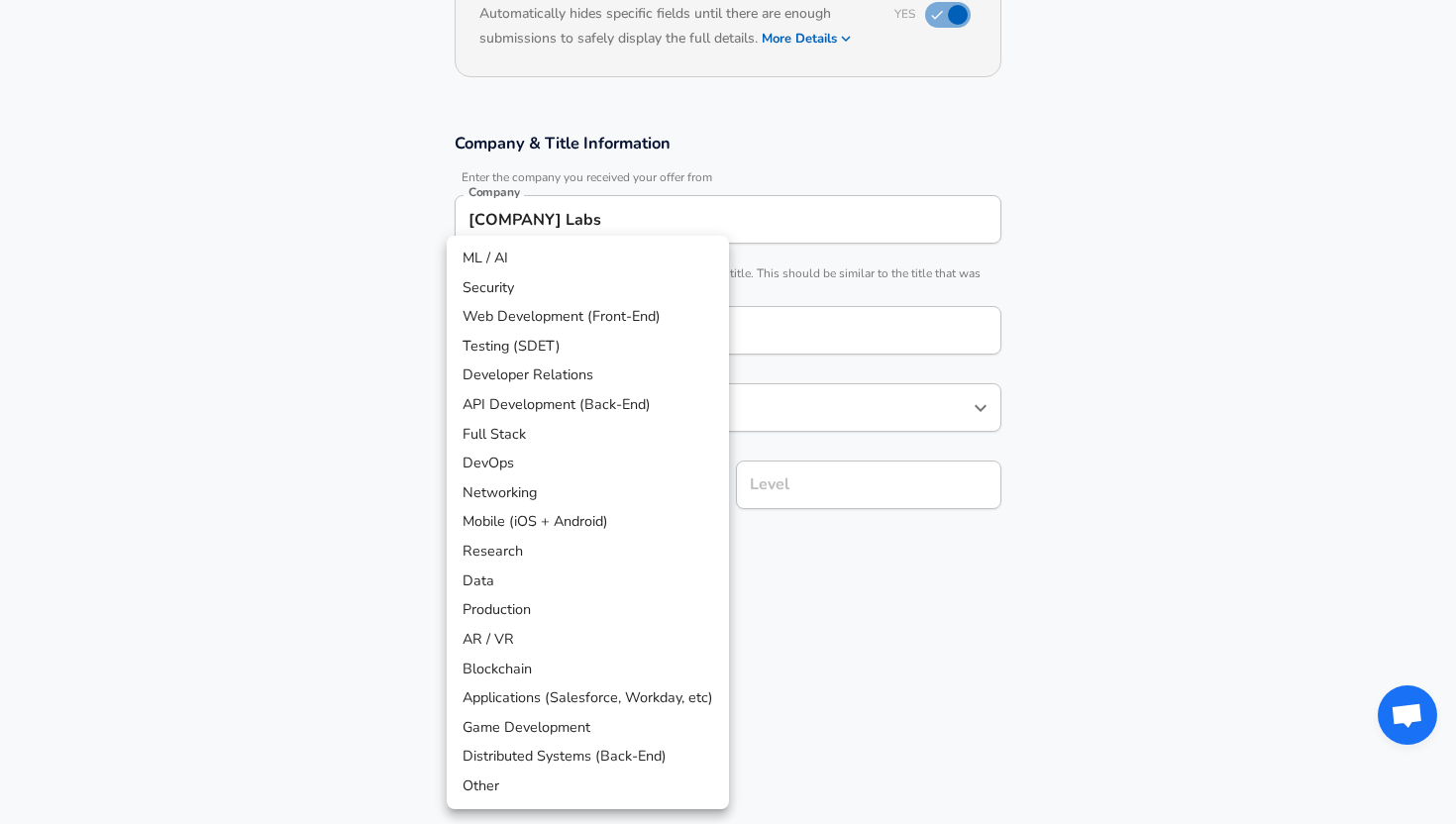click on "Distributed Systems (Back-End)" at bounding box center (587, 757) 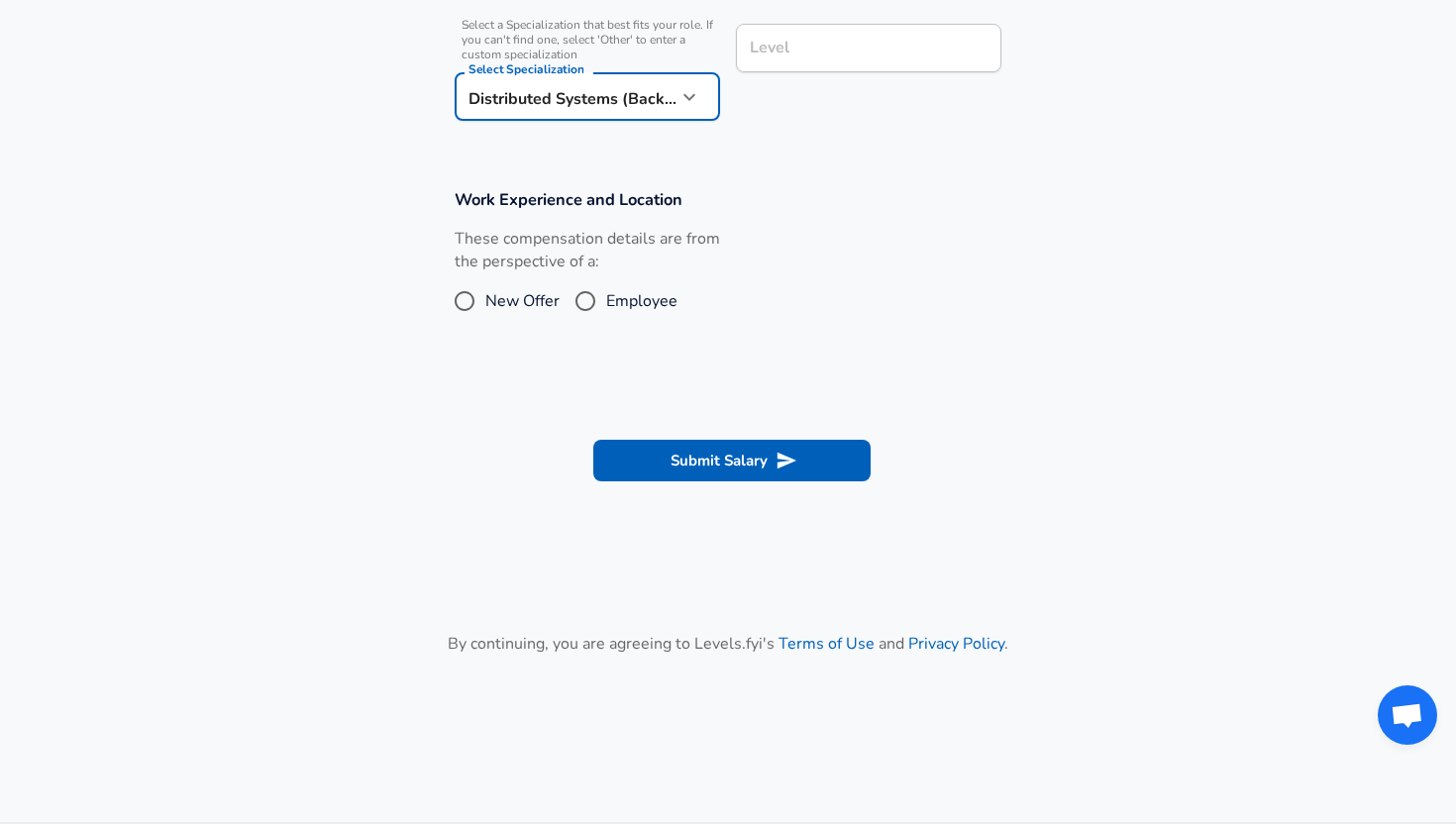 scroll, scrollTop: 738, scrollLeft: 0, axis: vertical 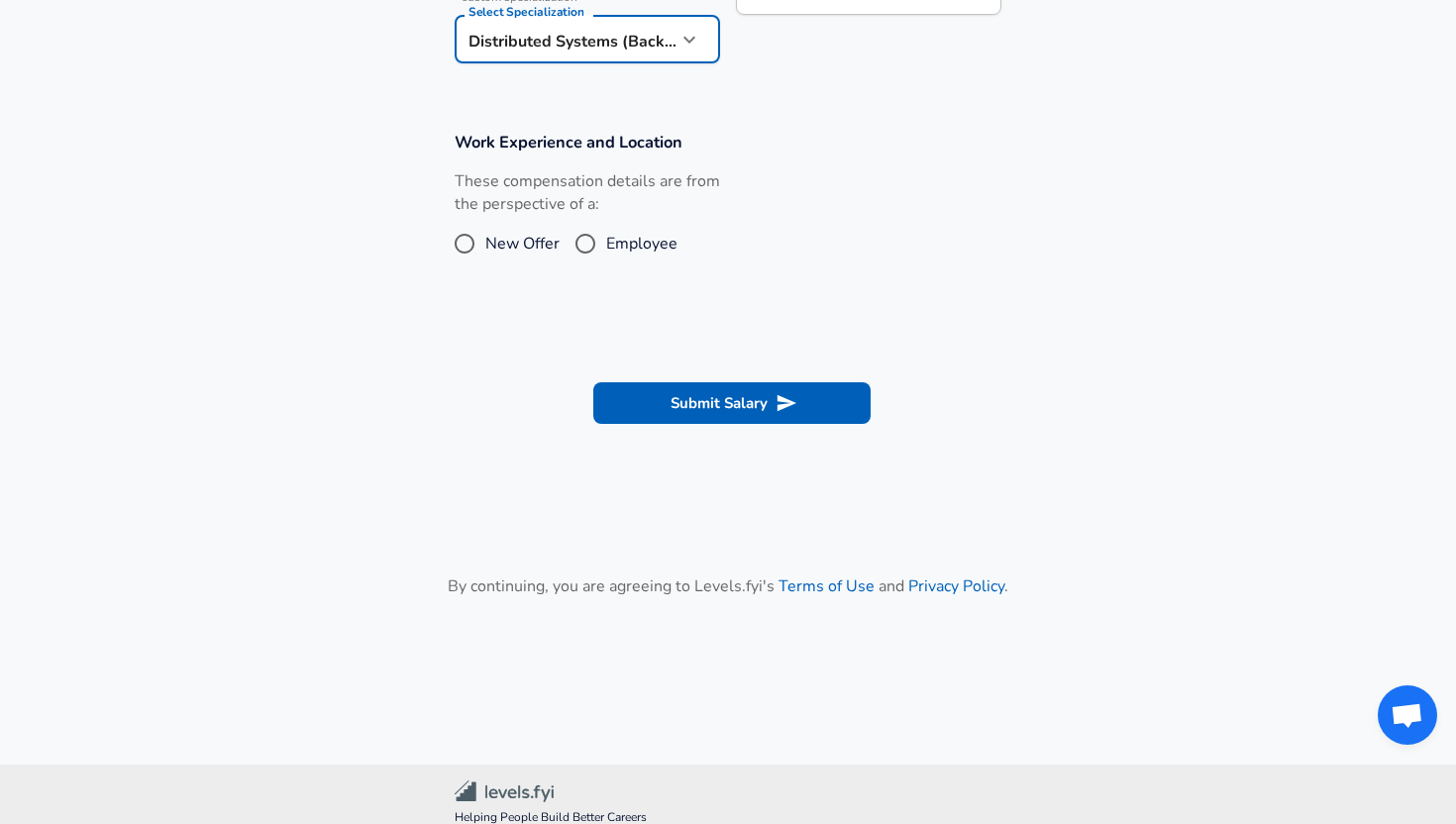 click on "Employee" at bounding box center (642, 244) 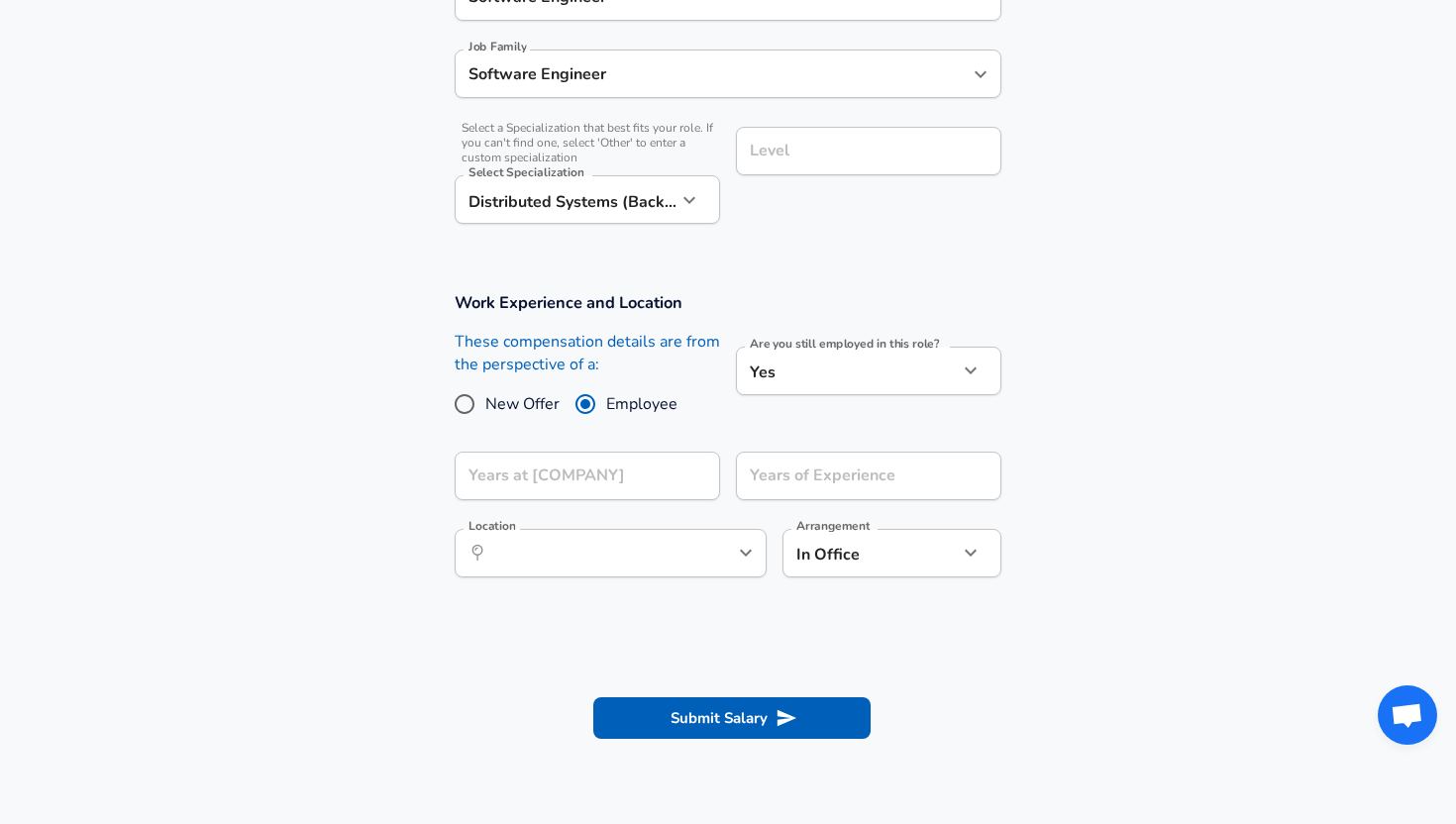 click on "Level" at bounding box center [869, 151] 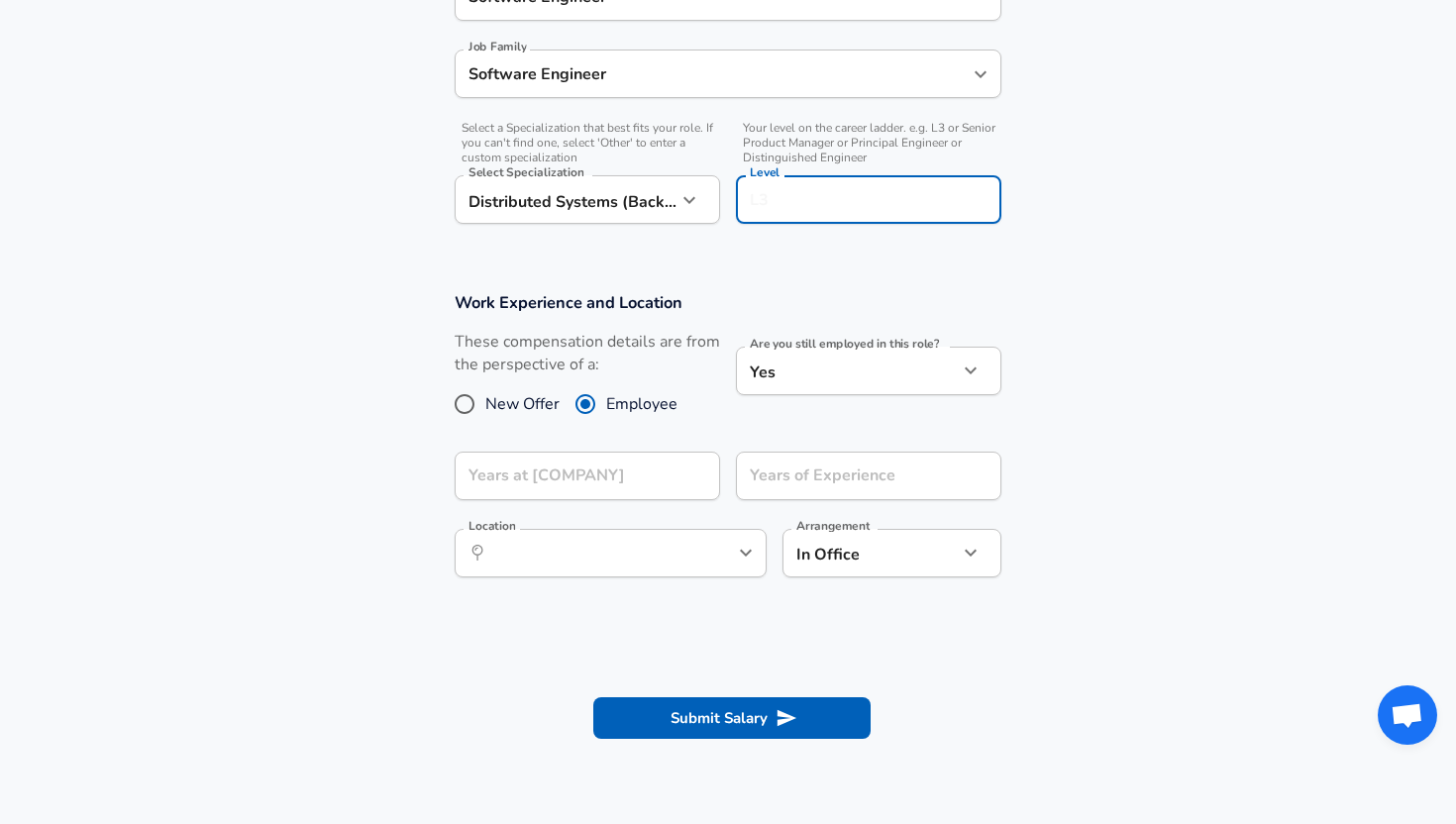 scroll, scrollTop: 617, scrollLeft: 0, axis: vertical 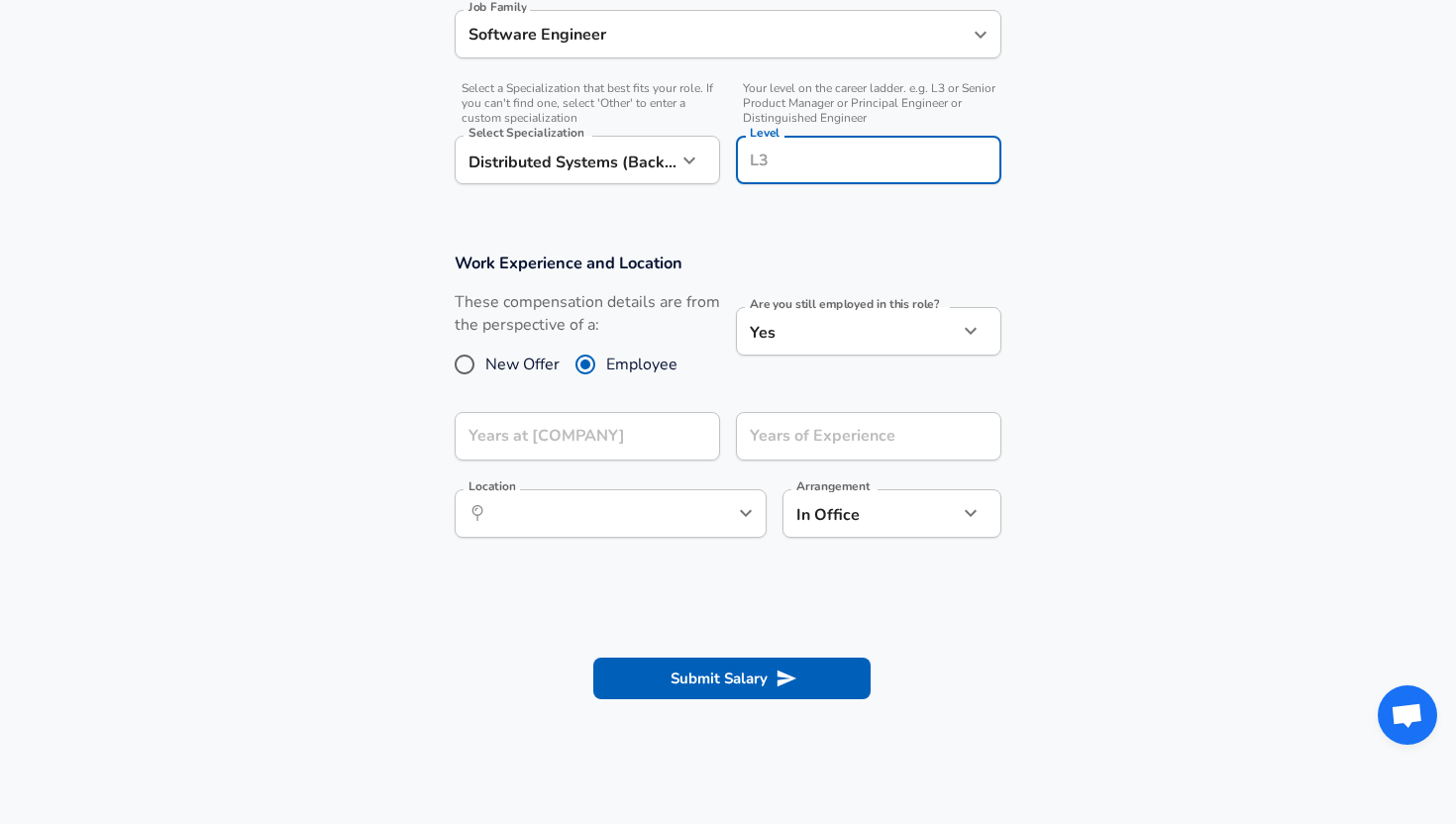 click on "Company & Title Information   Enter the company you received your offer from Company Antino Labs Company   Select the title that closest resembles your official title. This should be similar to the title that was present on your offer letter. Title Software Engineer Title Job Family Software Engineer Job Family   Select a Specialization that best fits your role. If you can't find one, select 'Other' to enter a custom specialization Select Specialization Distributed Systems (Back-End) Distributed Systems (Back-End) Select Specialization   Your level on the career ladder. e.g. L3 or Senior Product Manager or Principal Engineer or Distinguished Engineer Level Level" at bounding box center [728, -18] 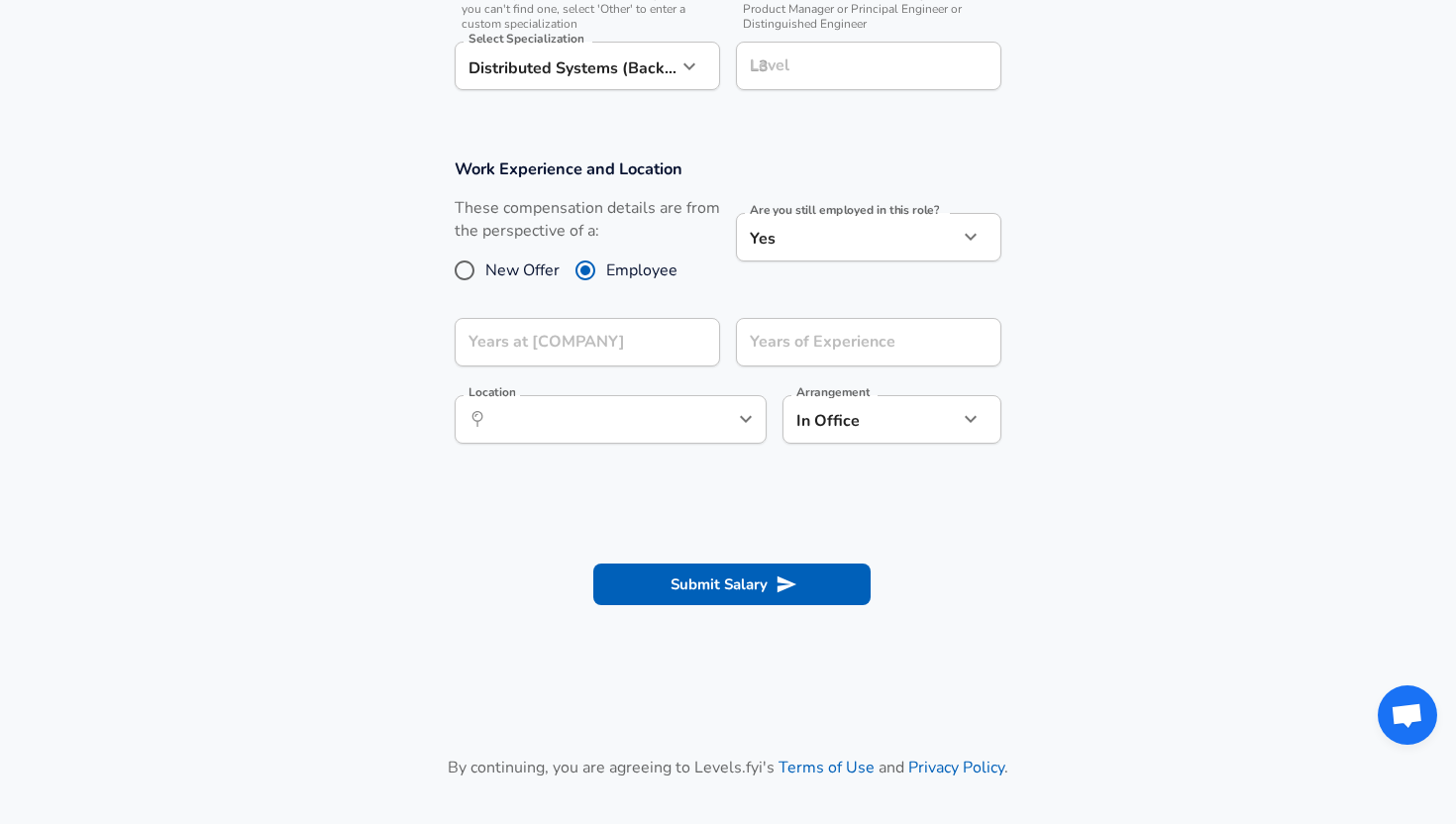 scroll, scrollTop: 713, scrollLeft: 0, axis: vertical 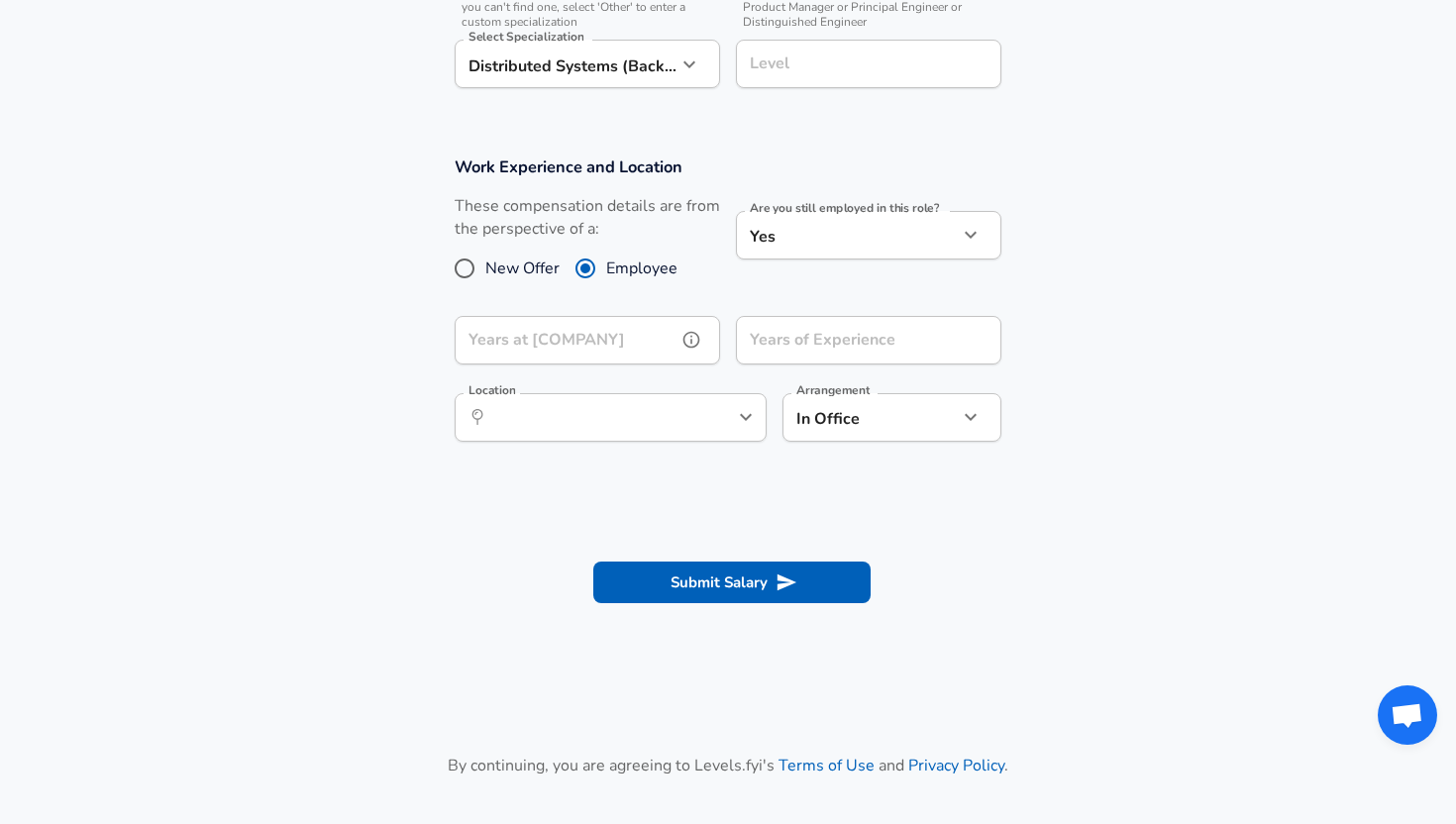 click on "Years at [COMPANY]" at bounding box center [566, 340] 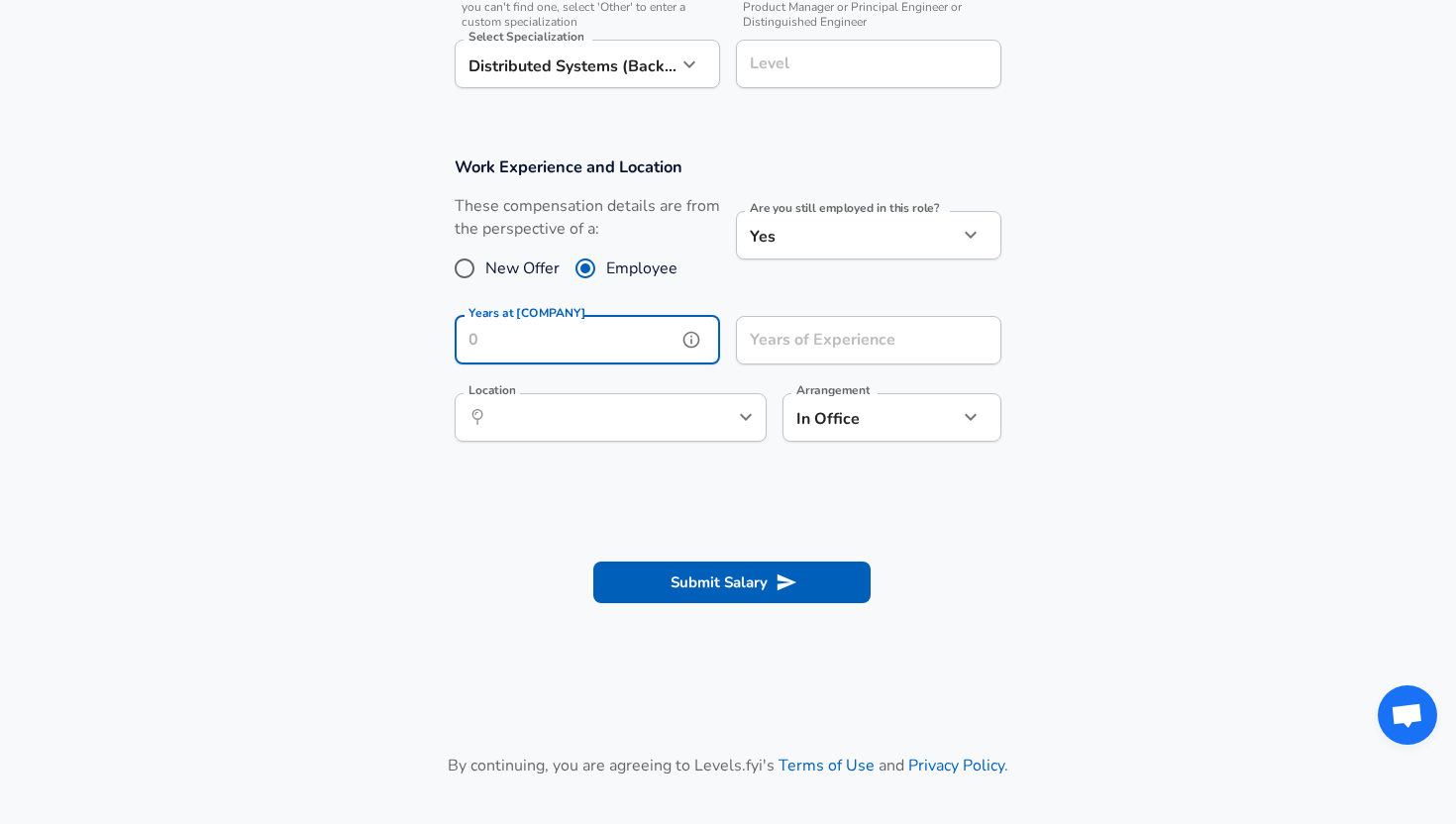 type on "1" 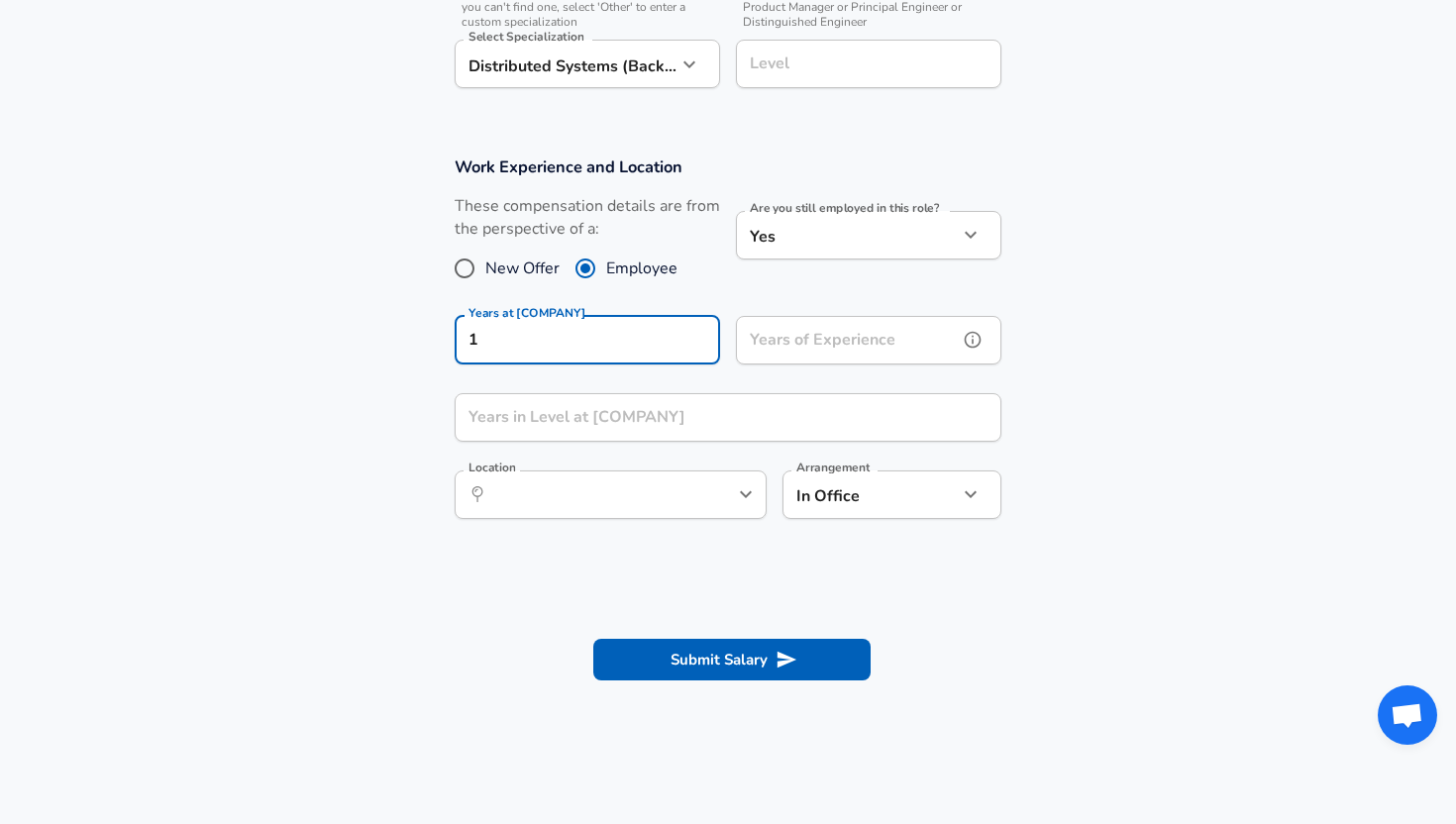 click on "Years of Experience" at bounding box center [847, 340] 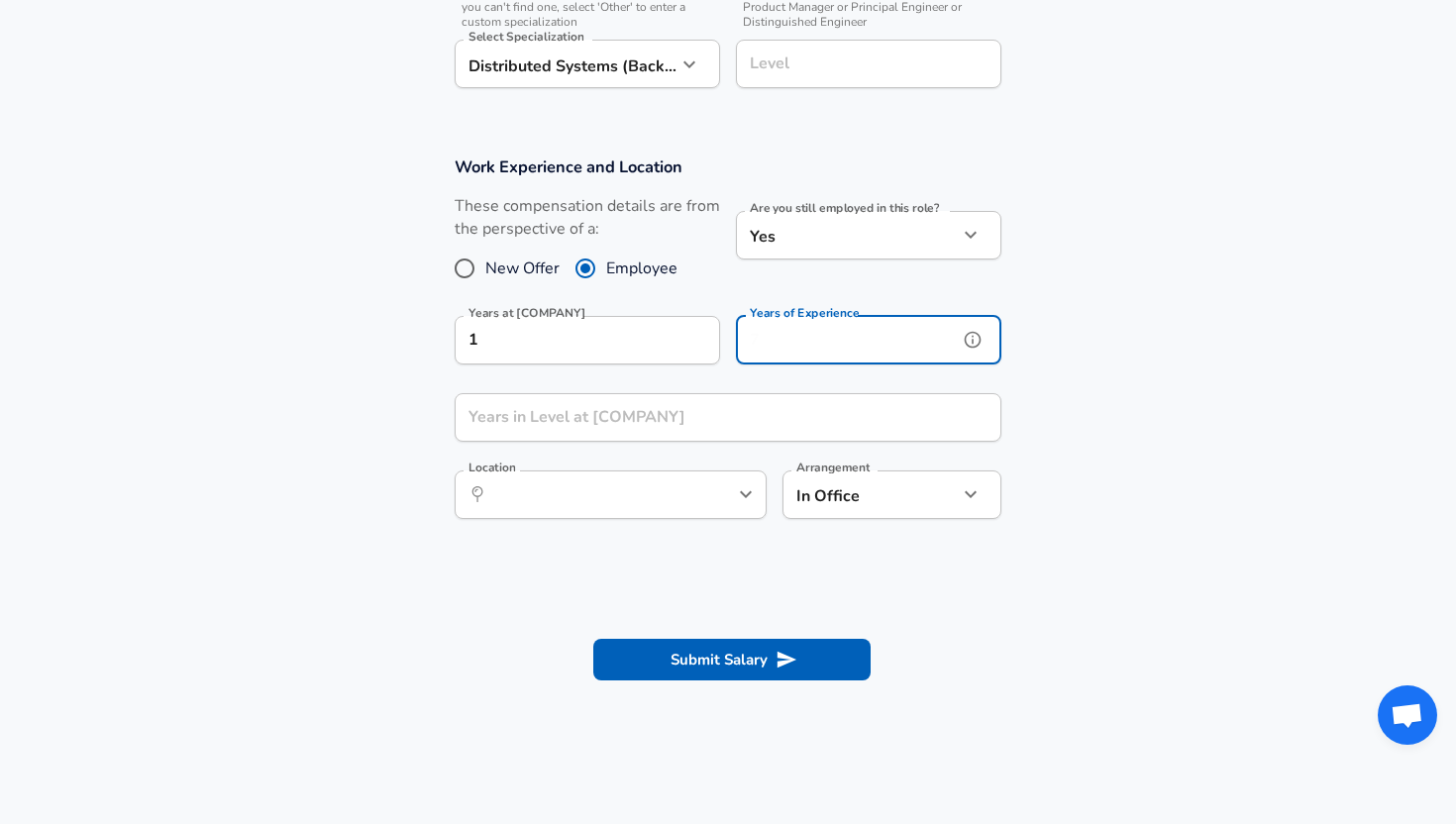 type on "3" 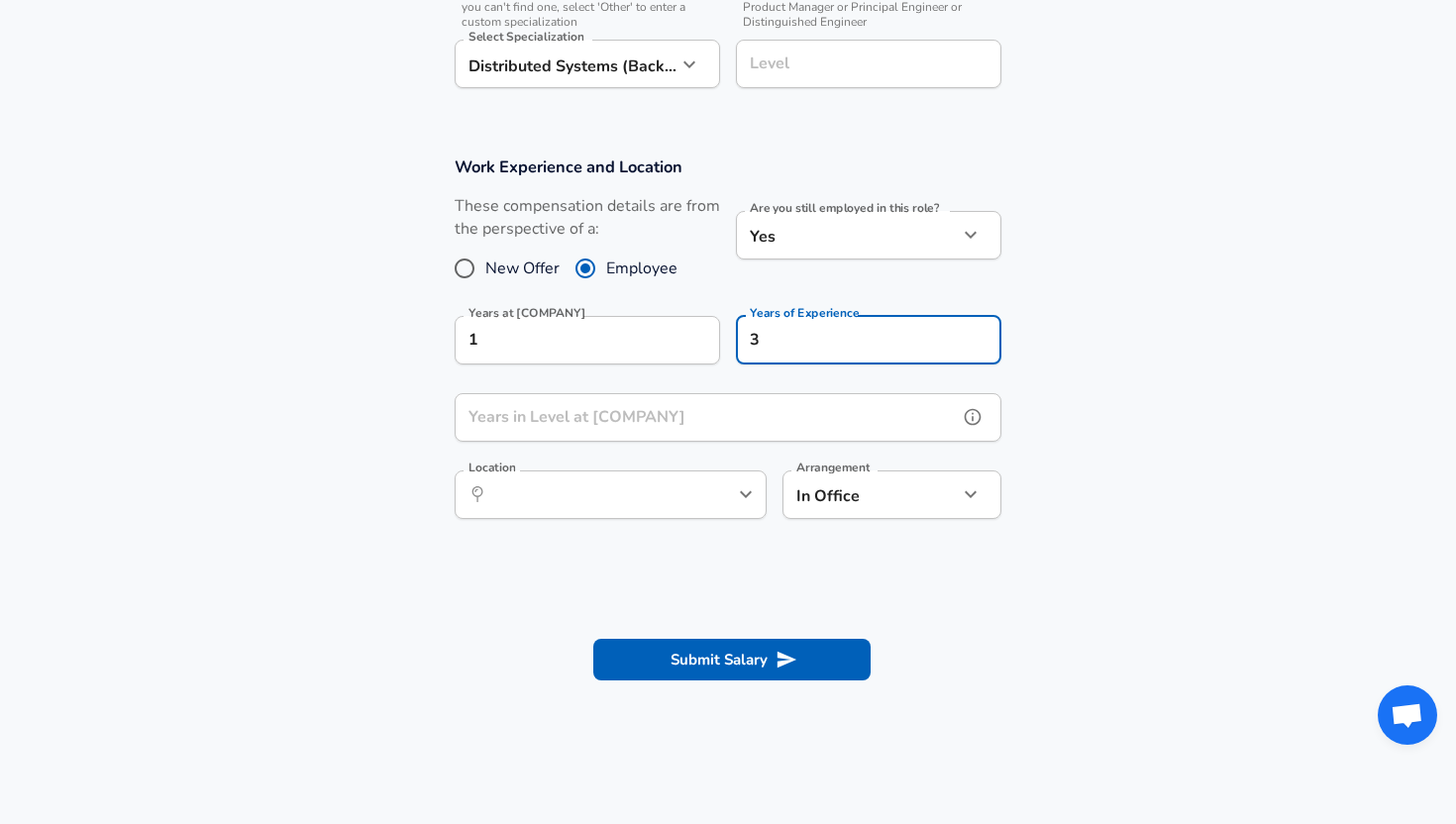 click on "Years in Level at [COMPANY]" at bounding box center (706, 417) 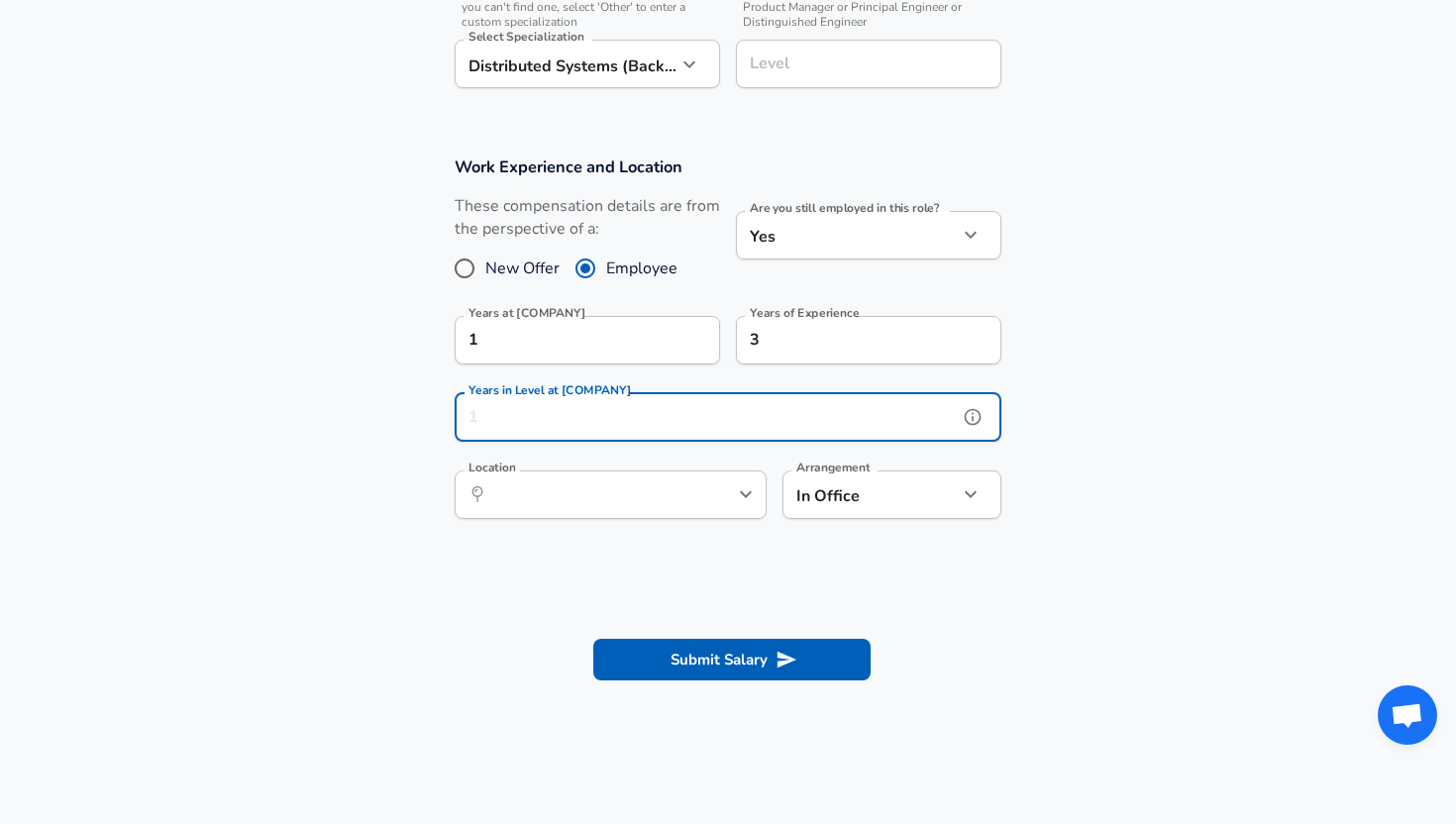 type on "1" 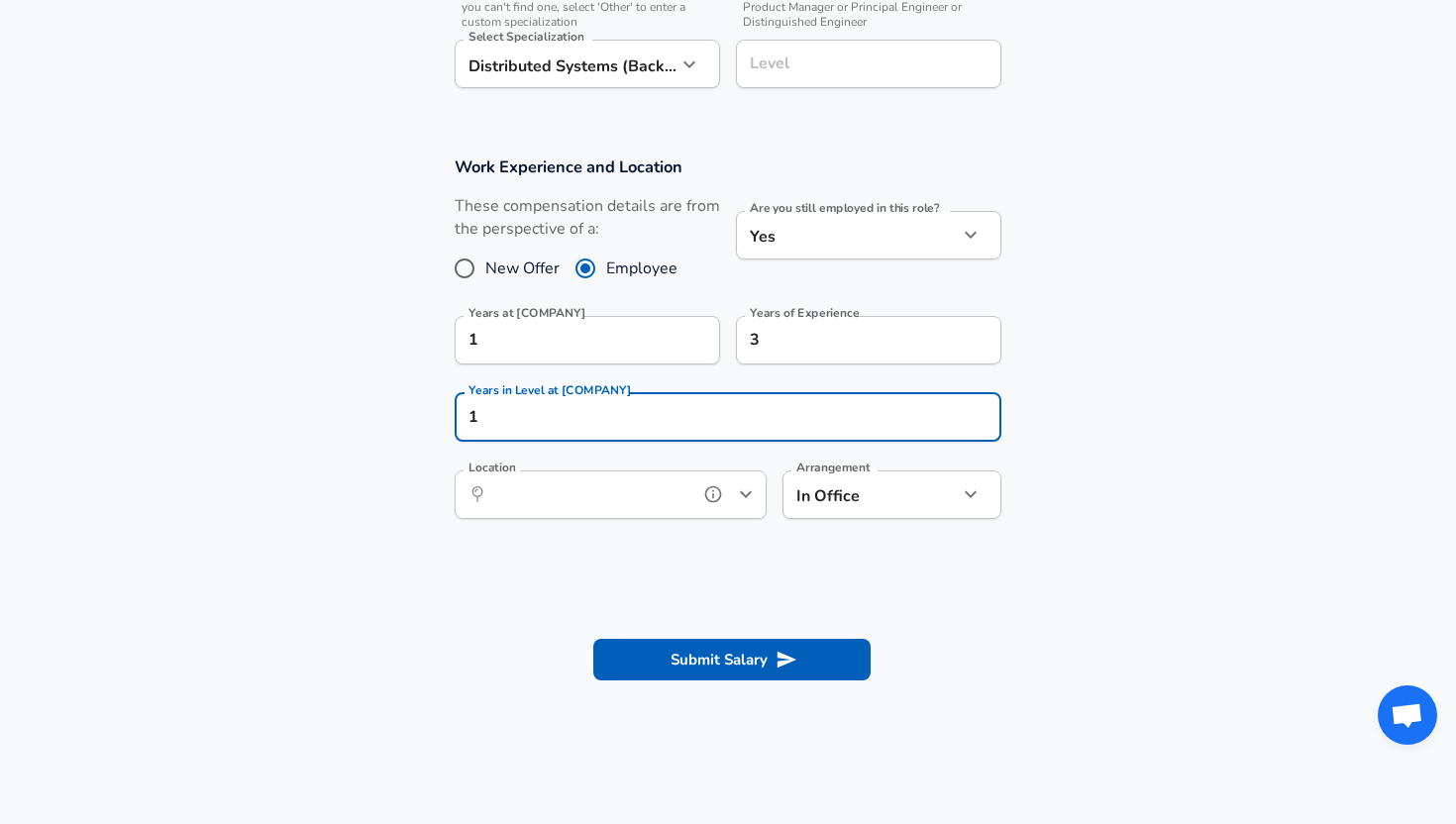 click on "Location" at bounding box center (588, 494) 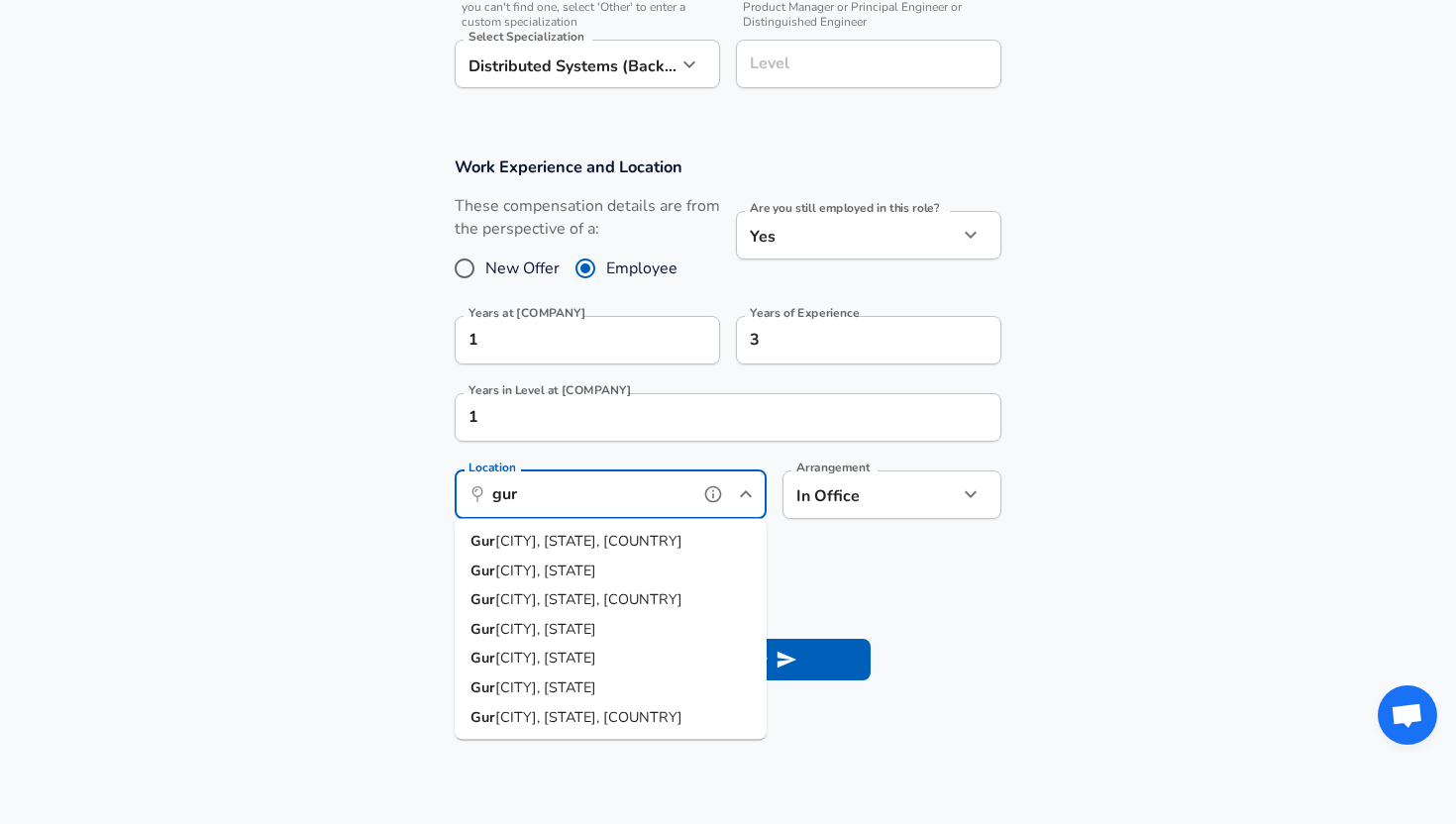 click on "Gur gaon, HR, India" at bounding box center [610, 542] 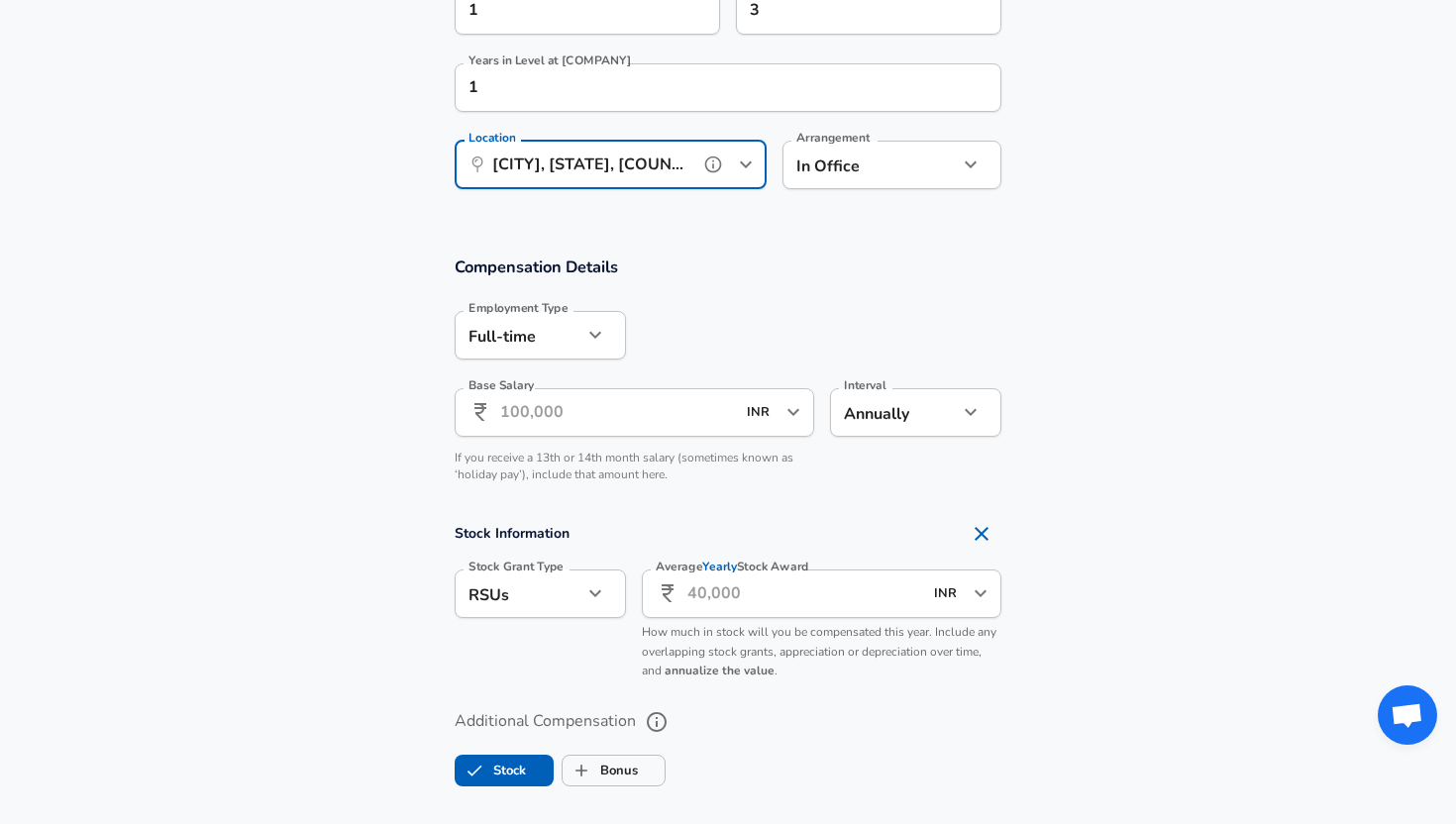 scroll, scrollTop: 1057, scrollLeft: 0, axis: vertical 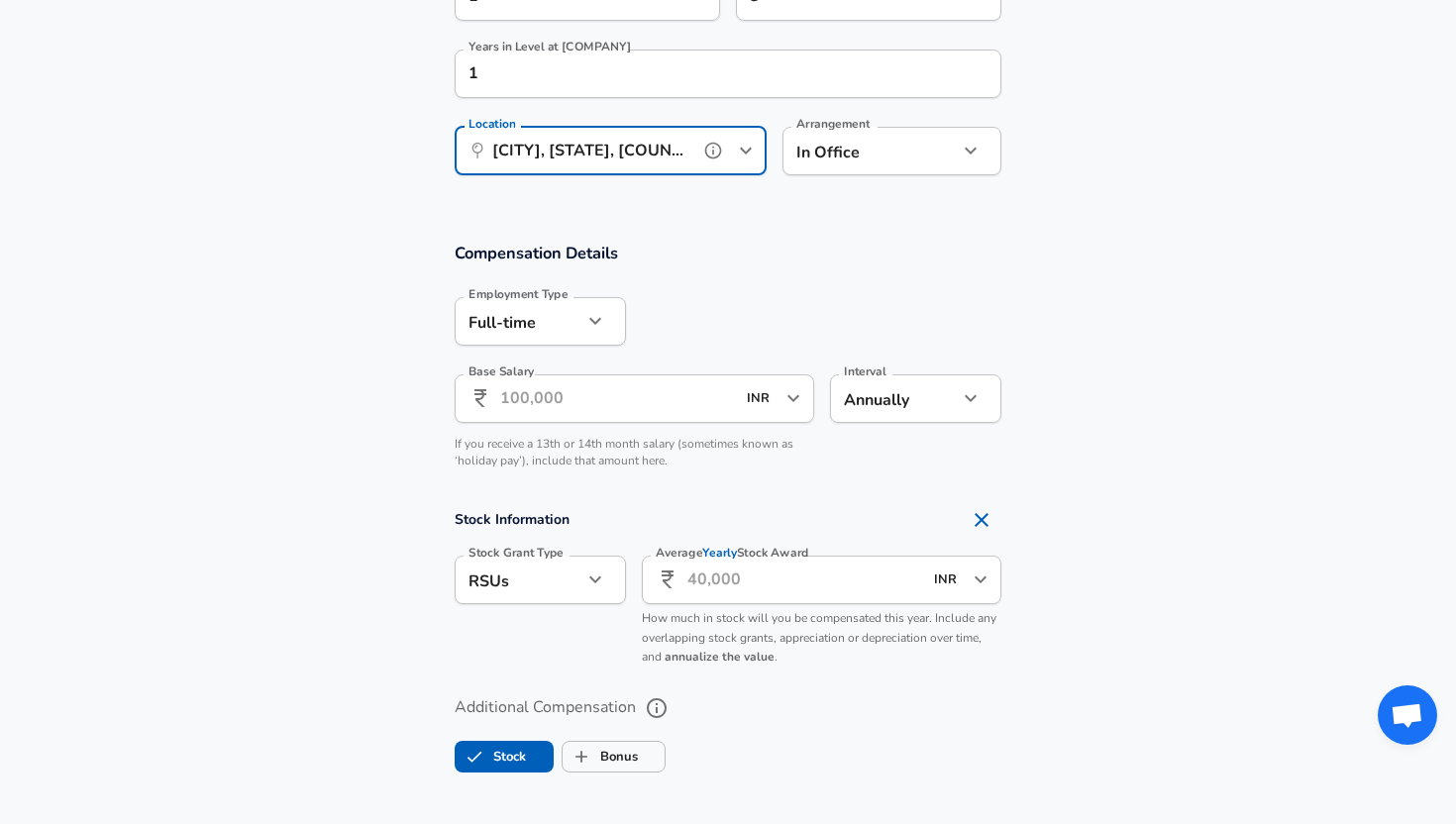 type on "Gurgaon, HR, India" 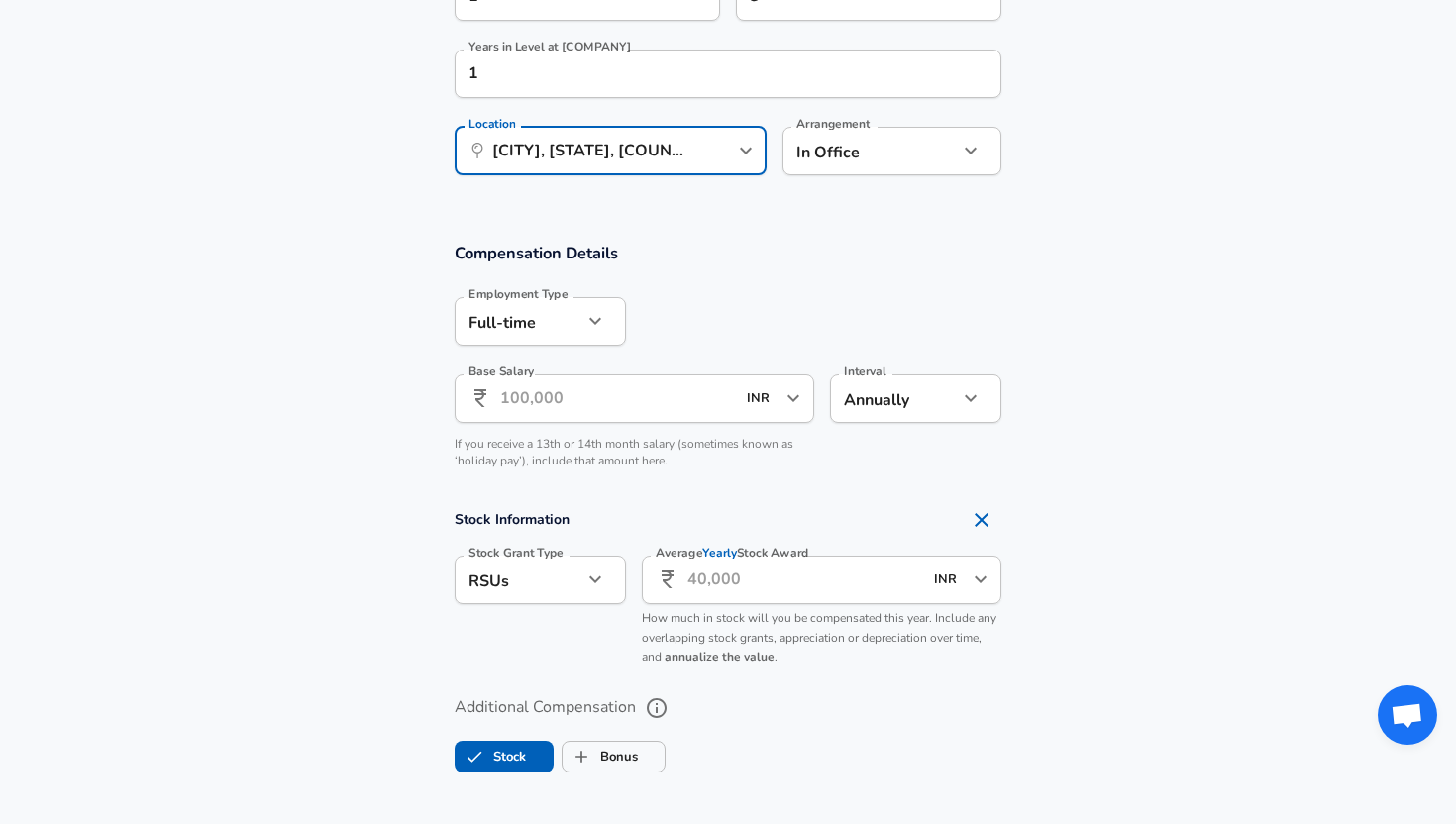 click on "Base Salary" at bounding box center [617, 398] 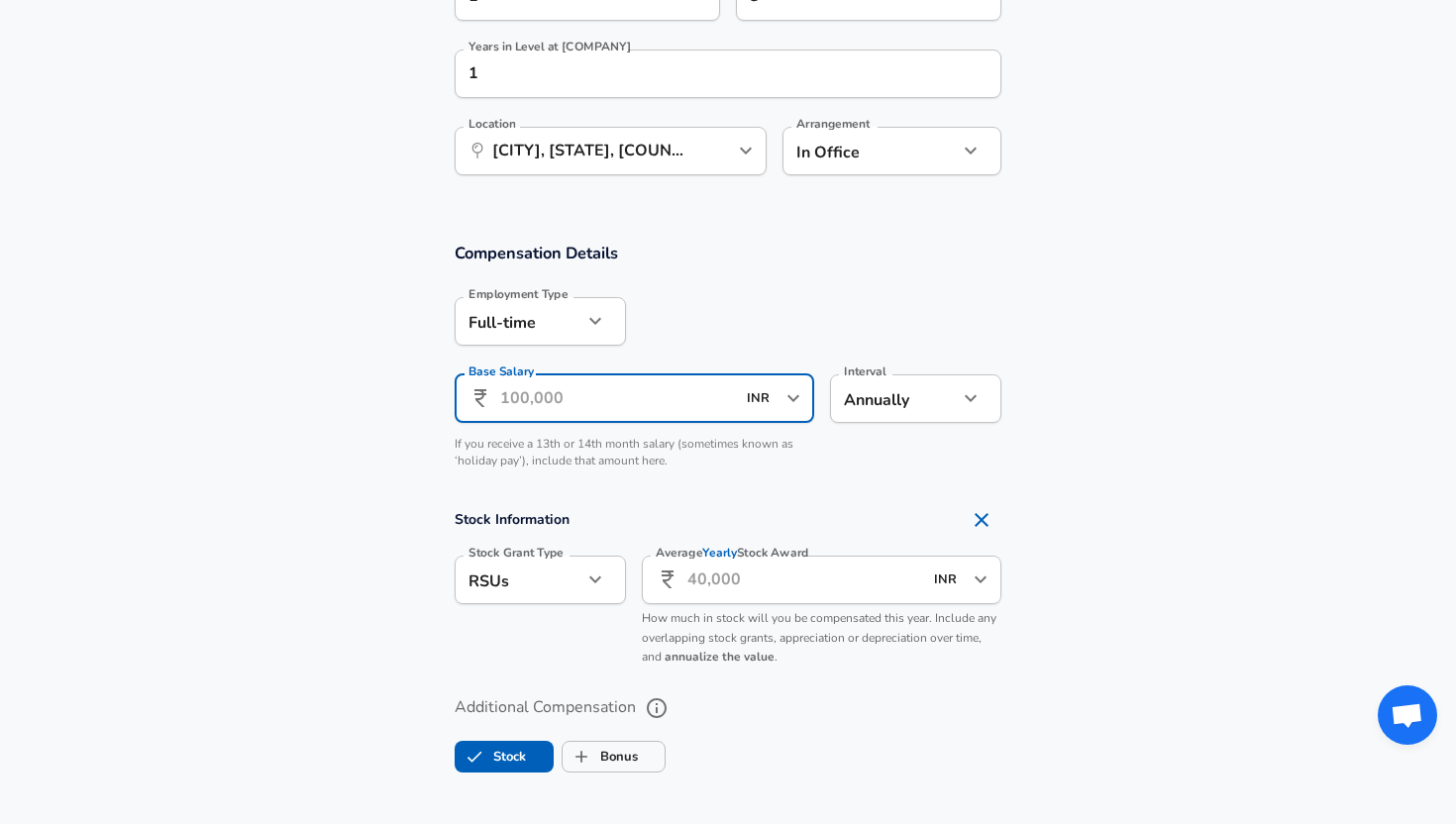 type on "8,00,000" 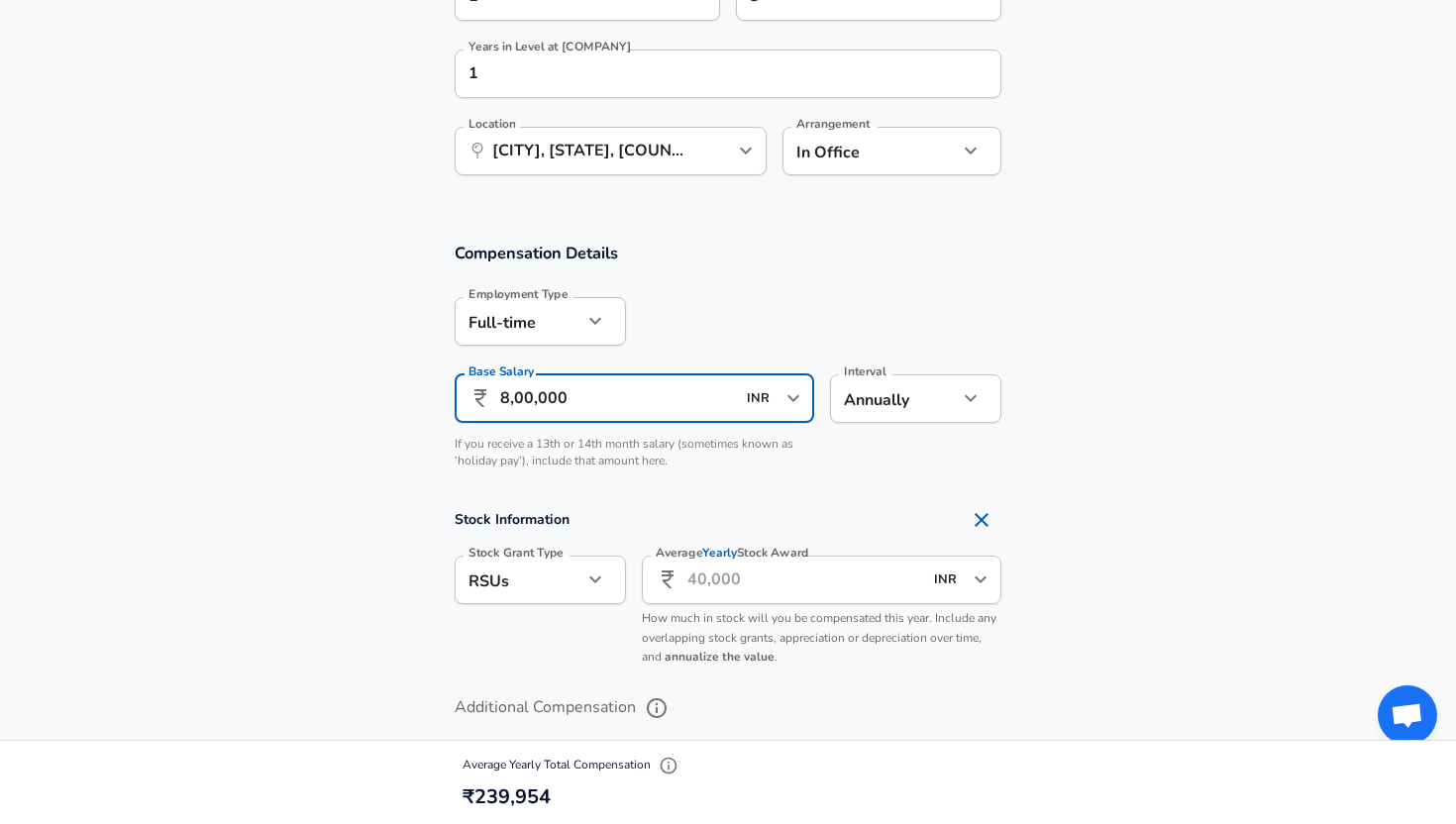 click 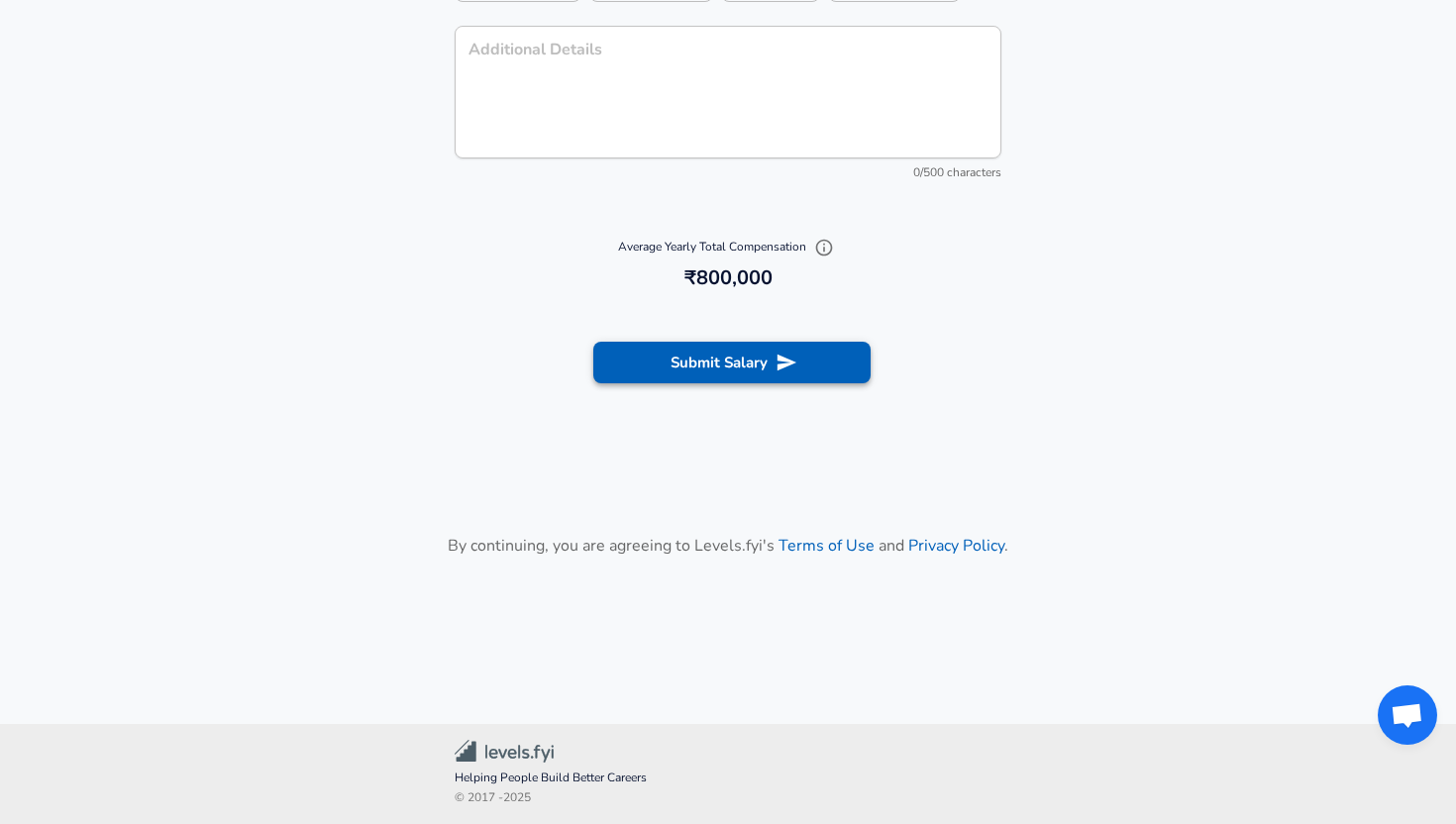 scroll, scrollTop: 2024, scrollLeft: 0, axis: vertical 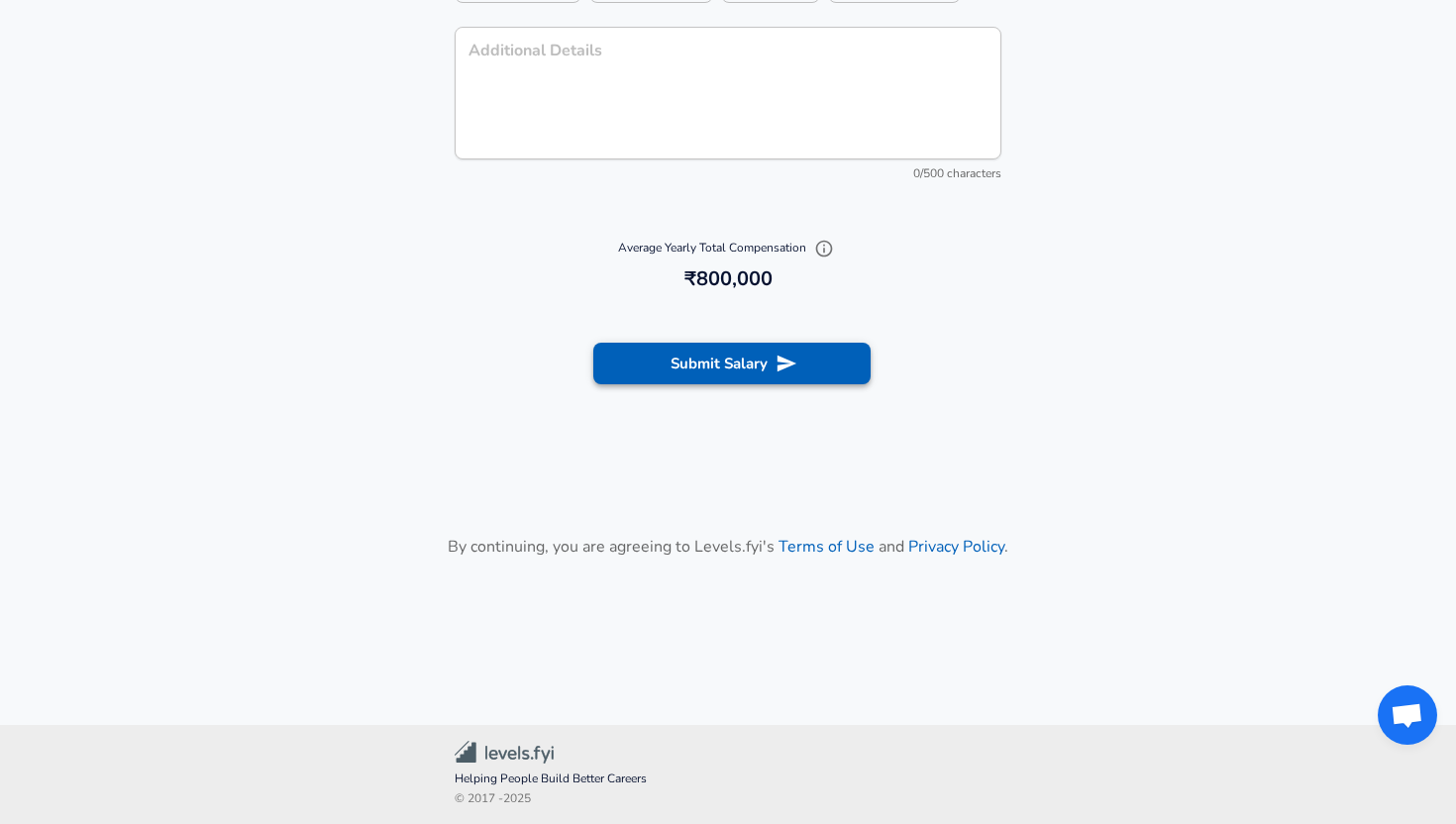 click on "Submit Salary" at bounding box center (732, 363) 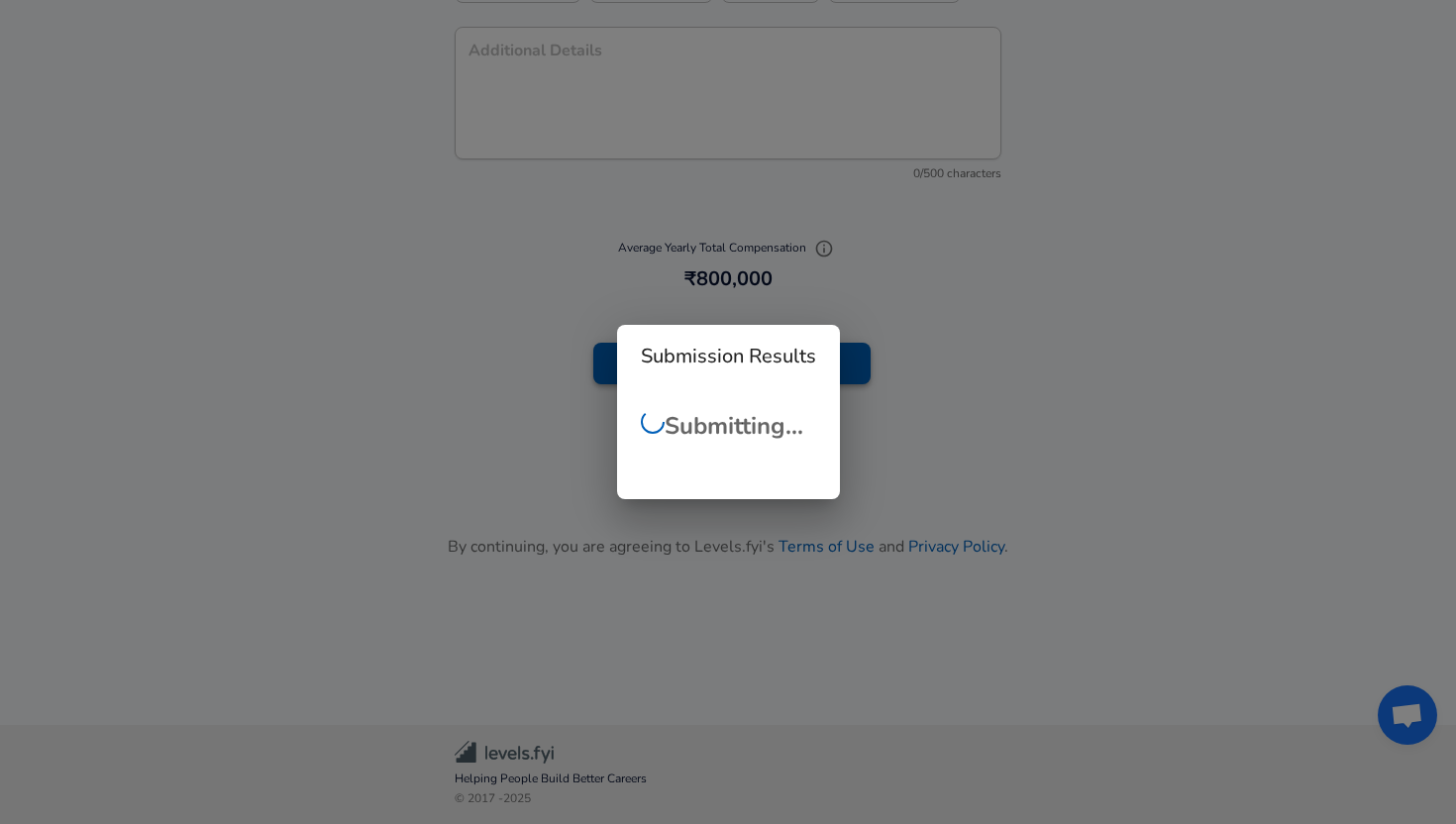 checkbox on "false" 